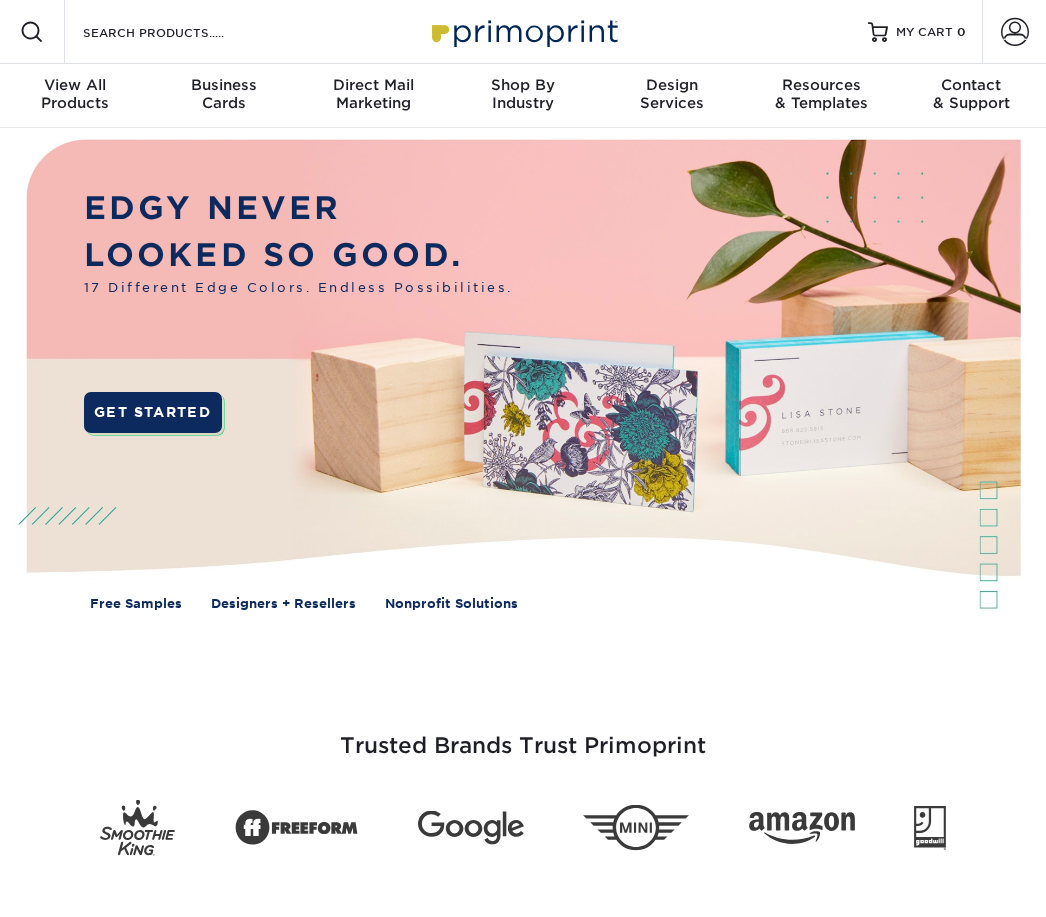 scroll, scrollTop: 0, scrollLeft: 0, axis: both 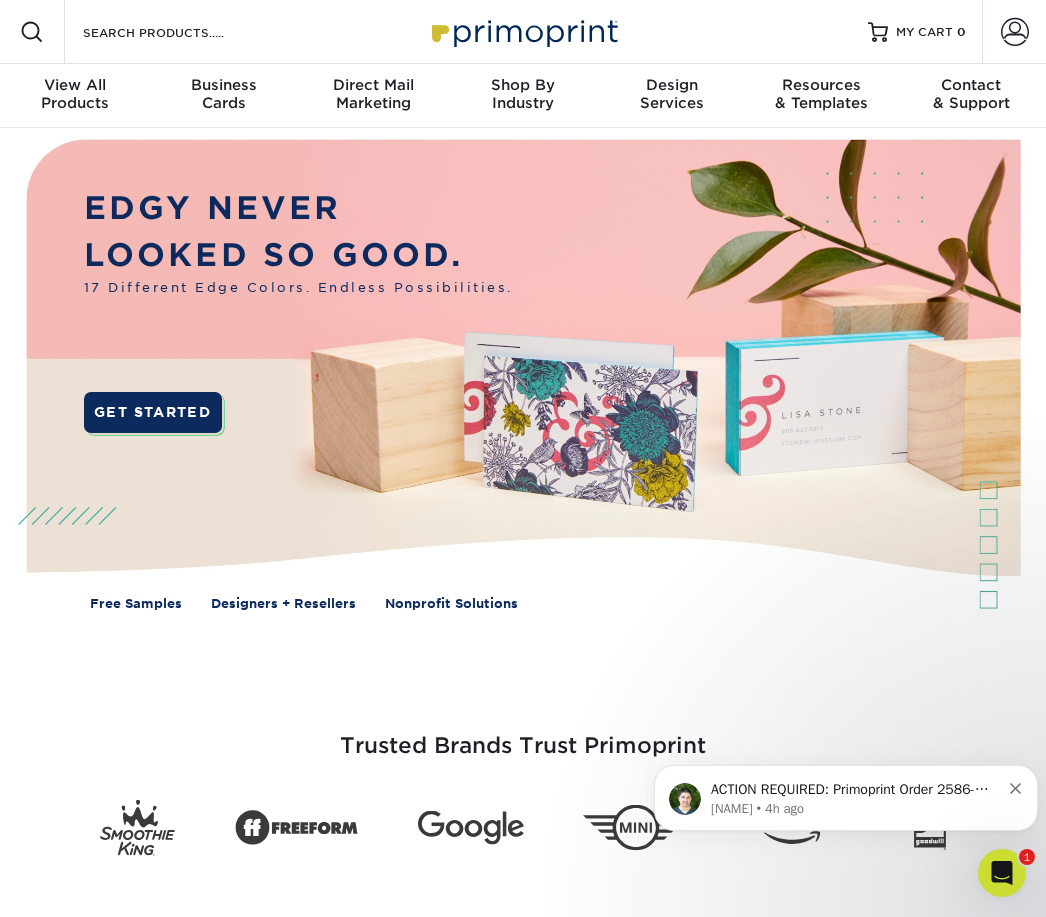 click at bounding box center [1015, 32] 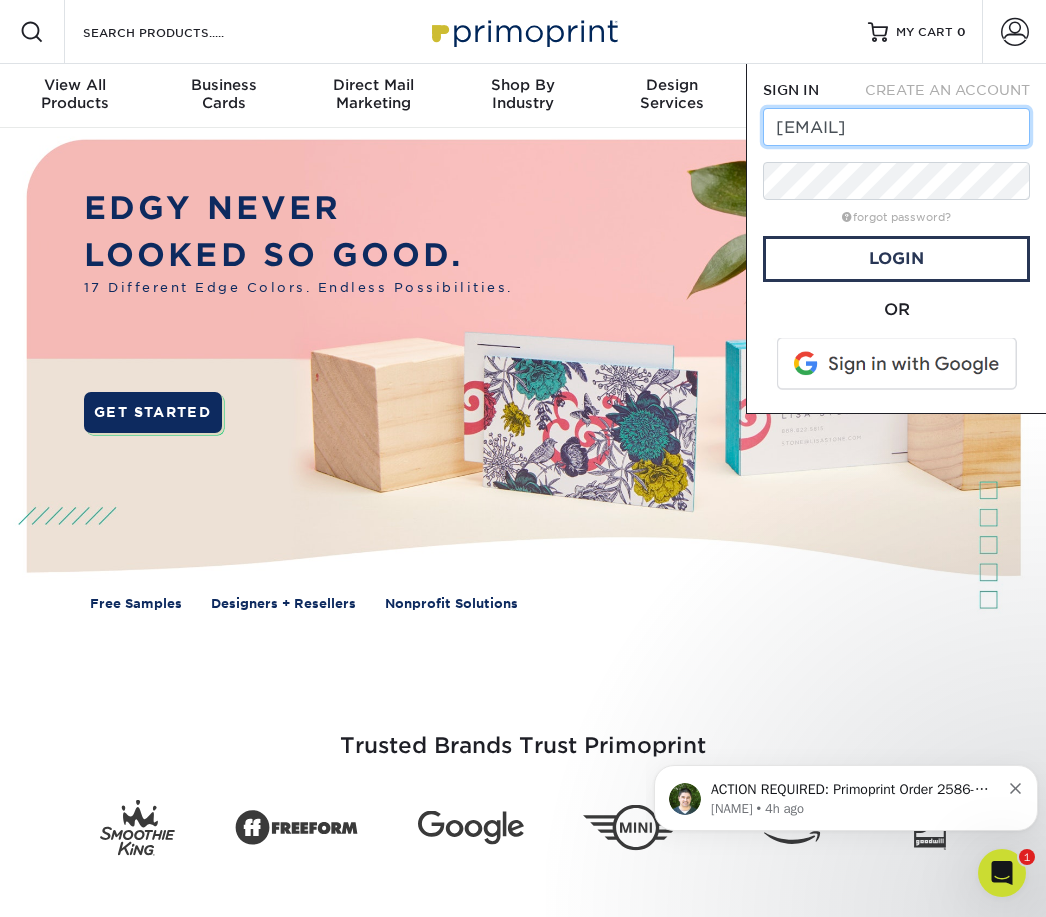 type on "[USERNAME]@[DOMAIN]" 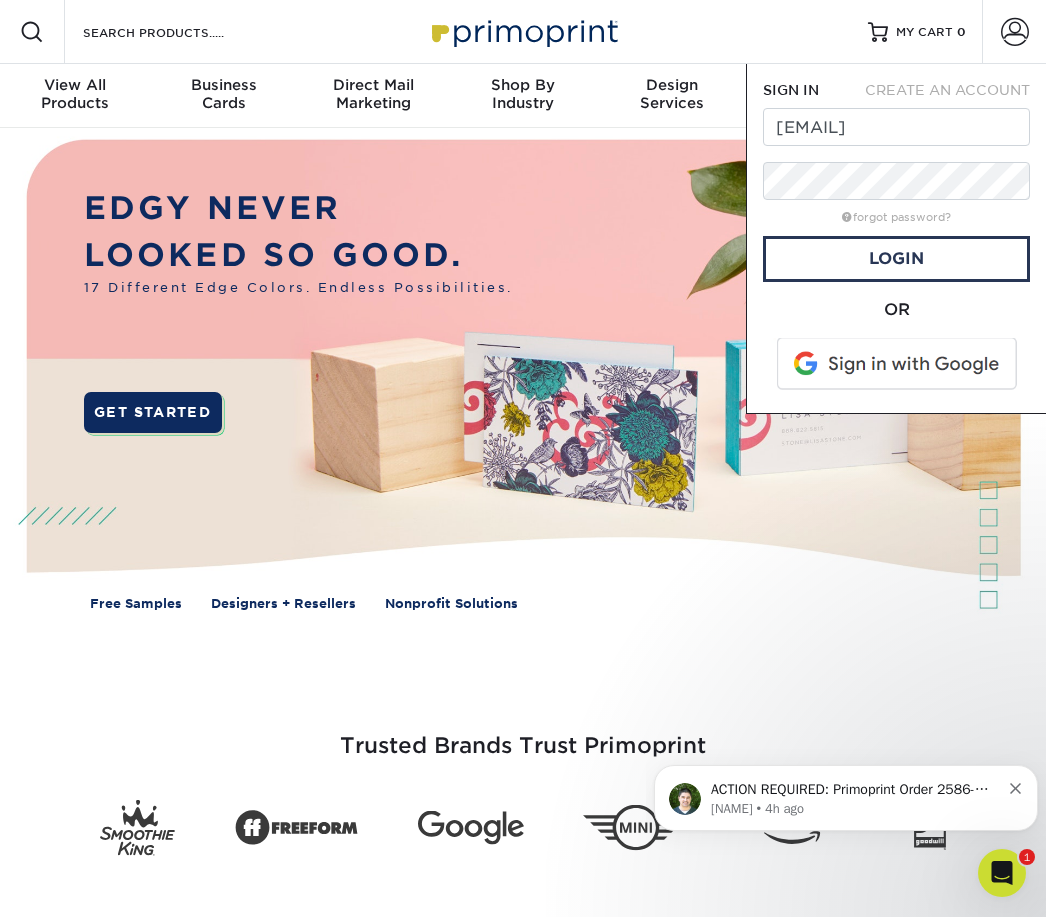 click on "Login" at bounding box center (896, 259) 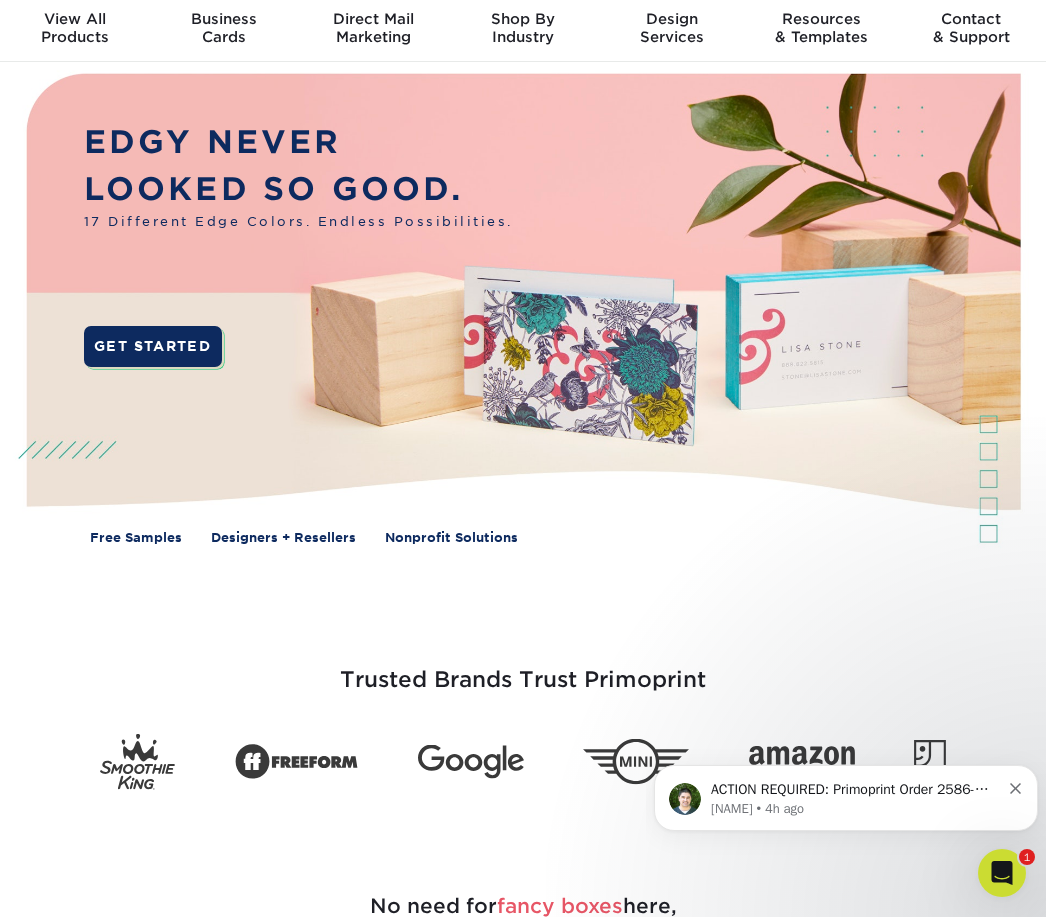 scroll, scrollTop: 0, scrollLeft: 0, axis: both 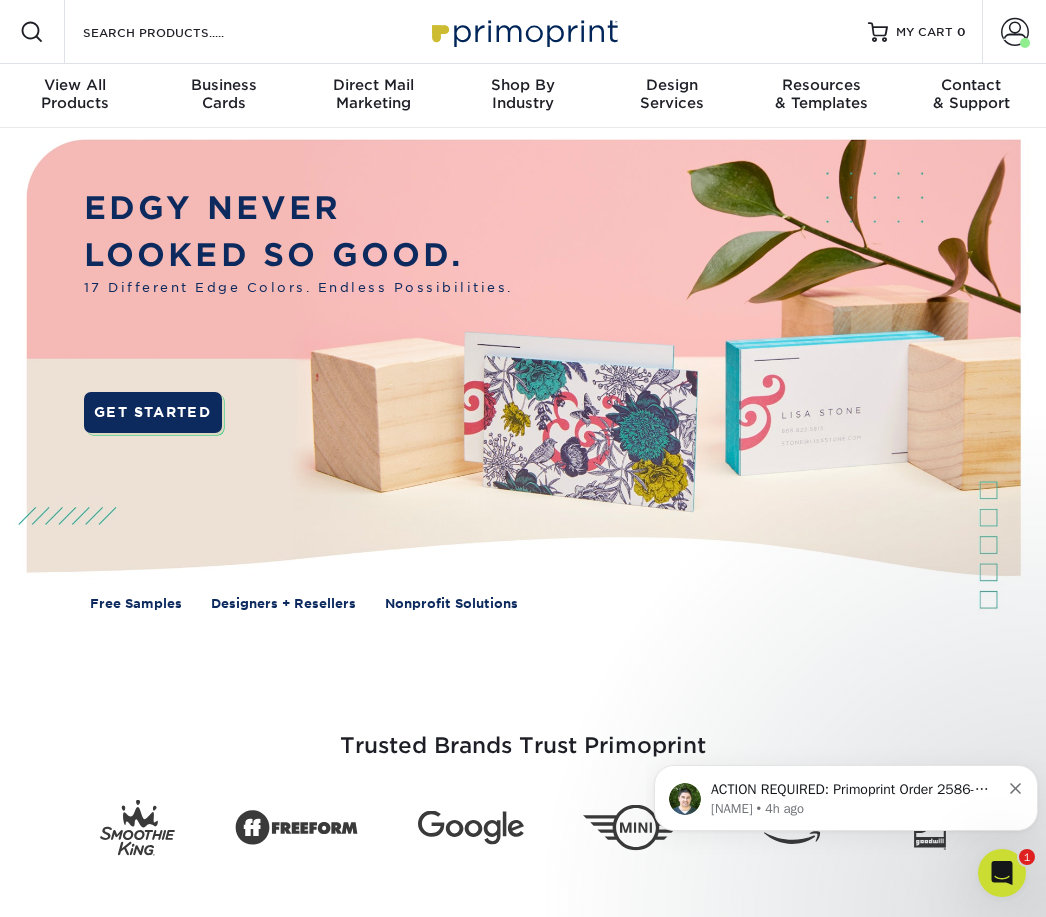 click at bounding box center (1015, 32) 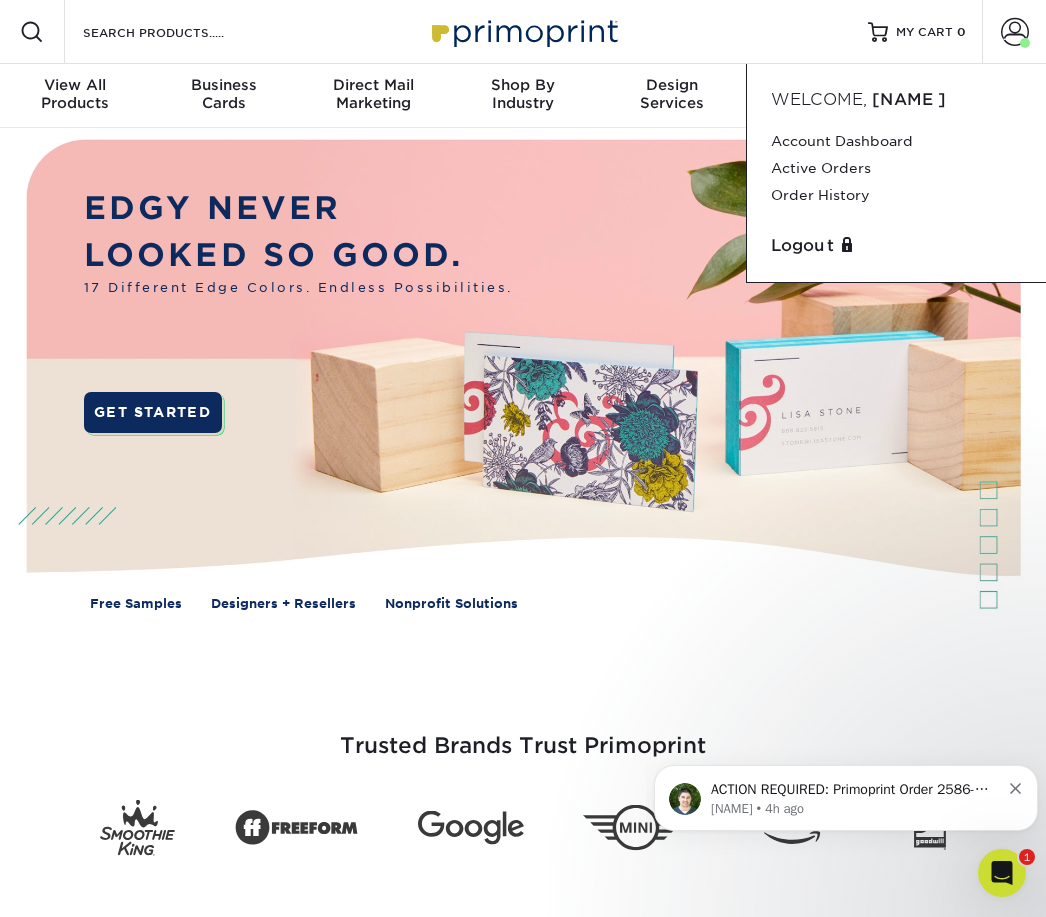 click on "Active Orders" at bounding box center [896, 168] 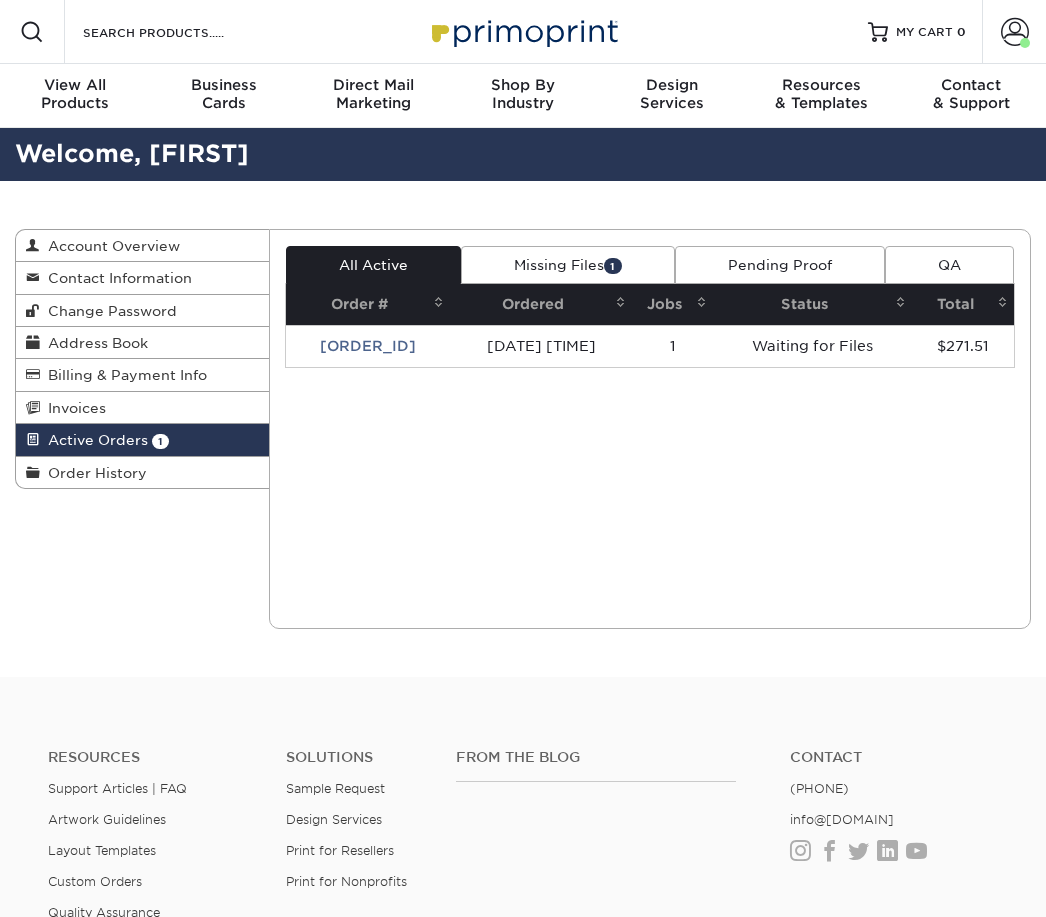 scroll, scrollTop: 0, scrollLeft: 0, axis: both 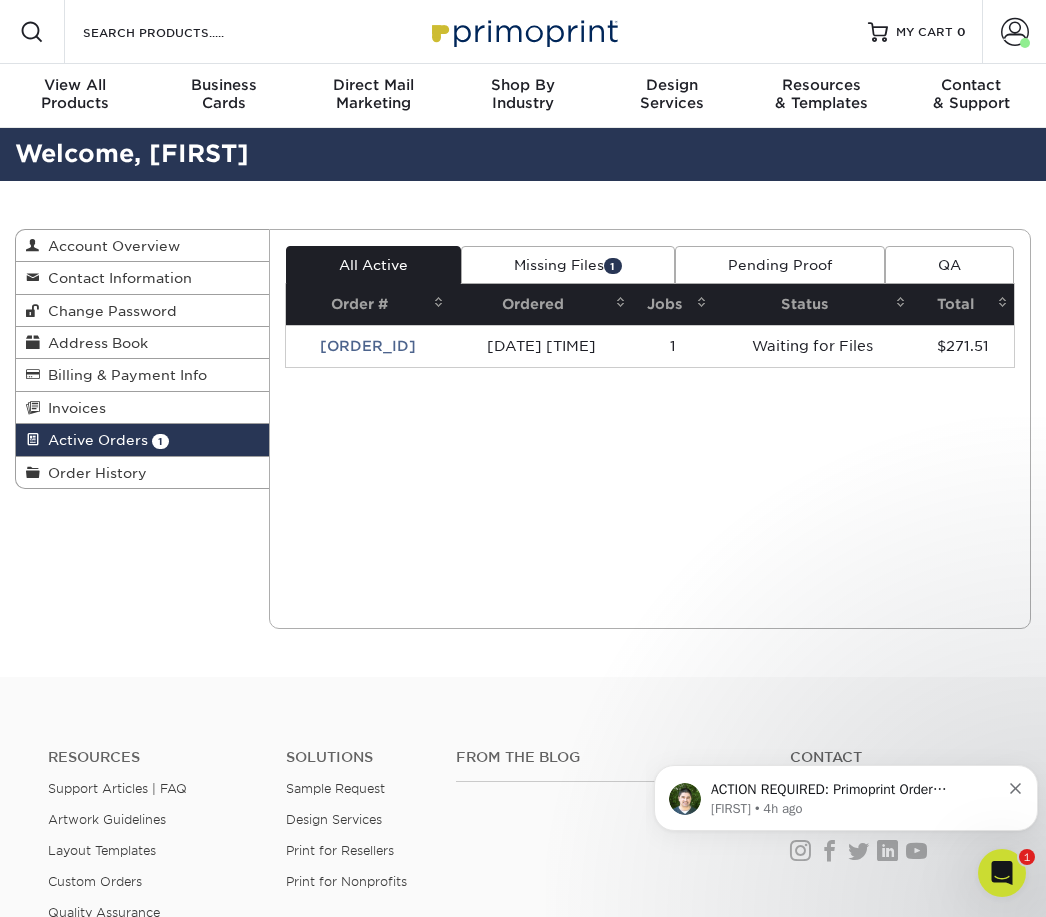 click on "2586-51824-58598" at bounding box center [368, 346] 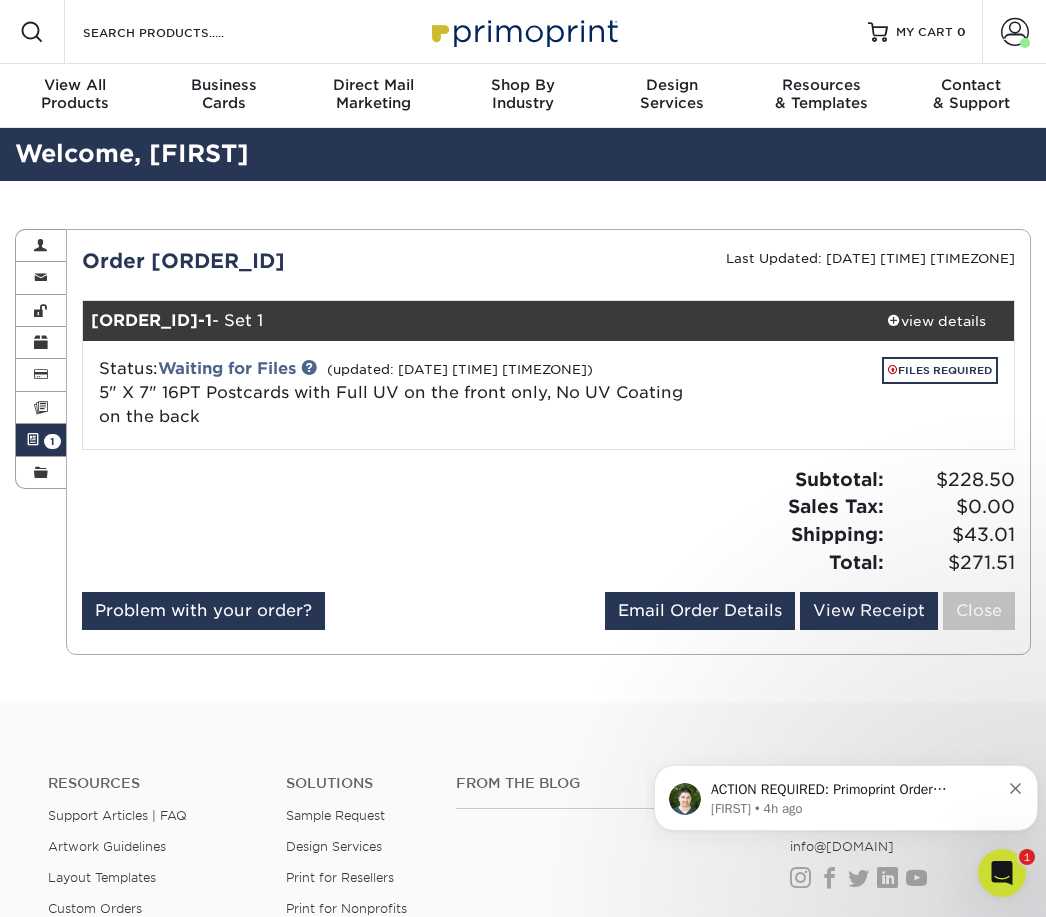 click on "FILES REQUIRED" at bounding box center (940, 370) 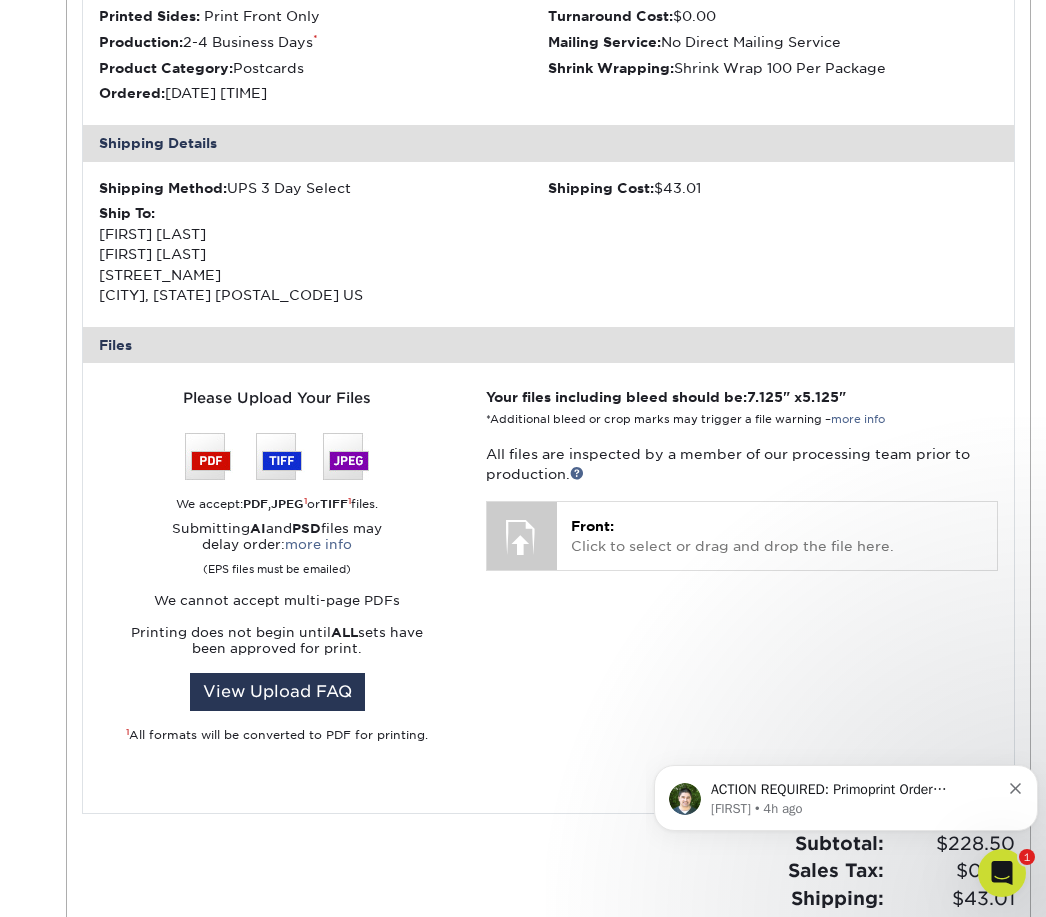 scroll, scrollTop: 546, scrollLeft: 0, axis: vertical 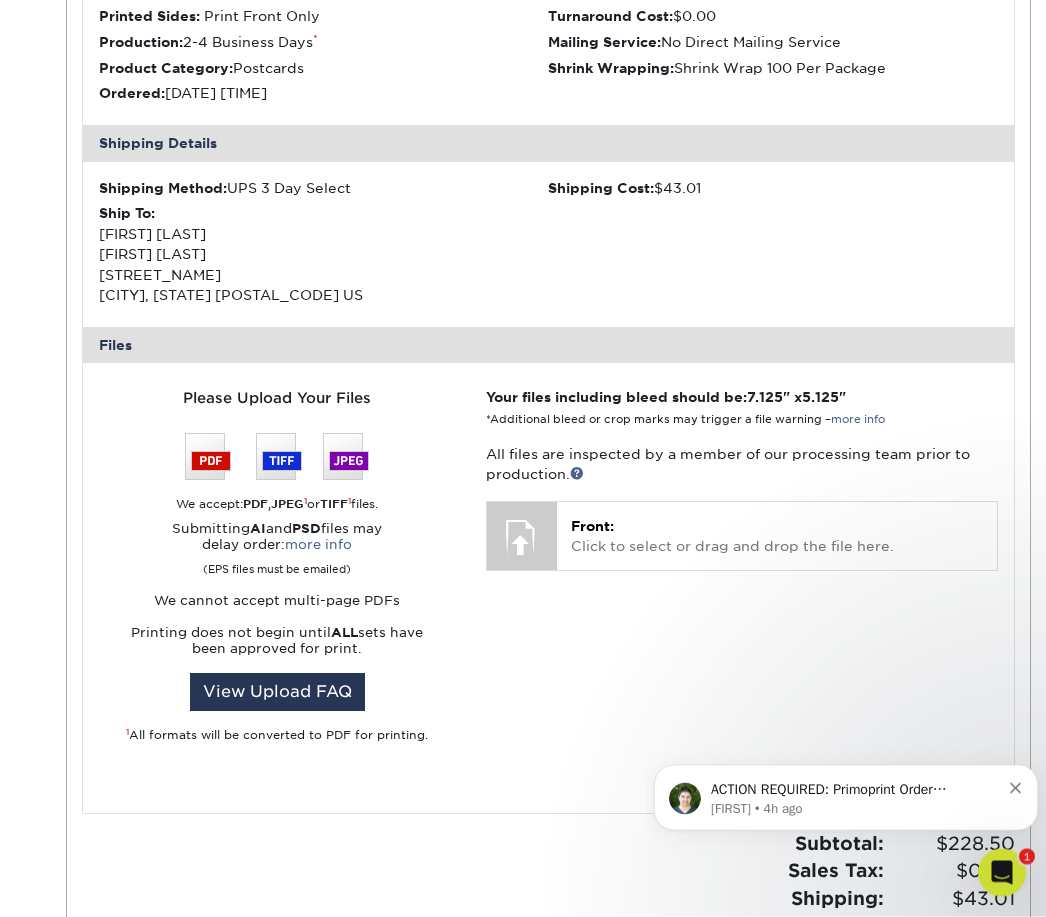 click at bounding box center [522, 538] 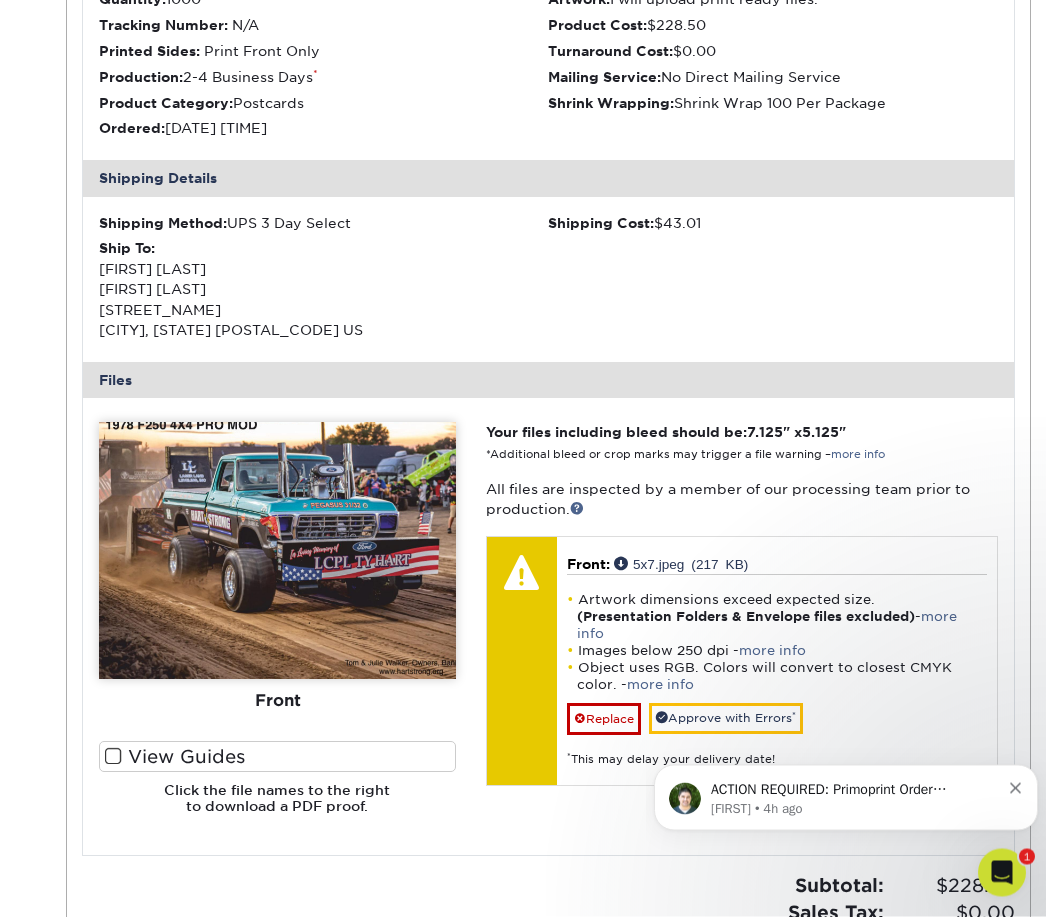 scroll, scrollTop: 512, scrollLeft: 0, axis: vertical 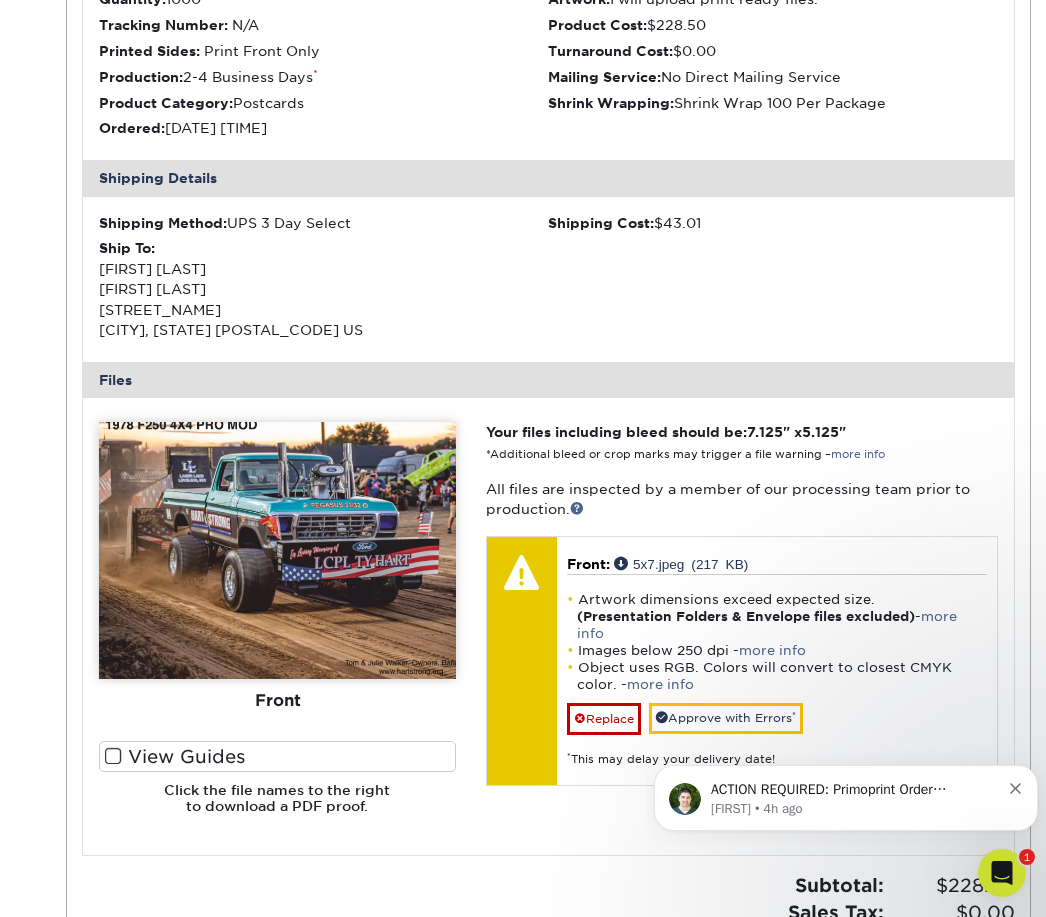 click on "Replace" at bounding box center [604, 719] 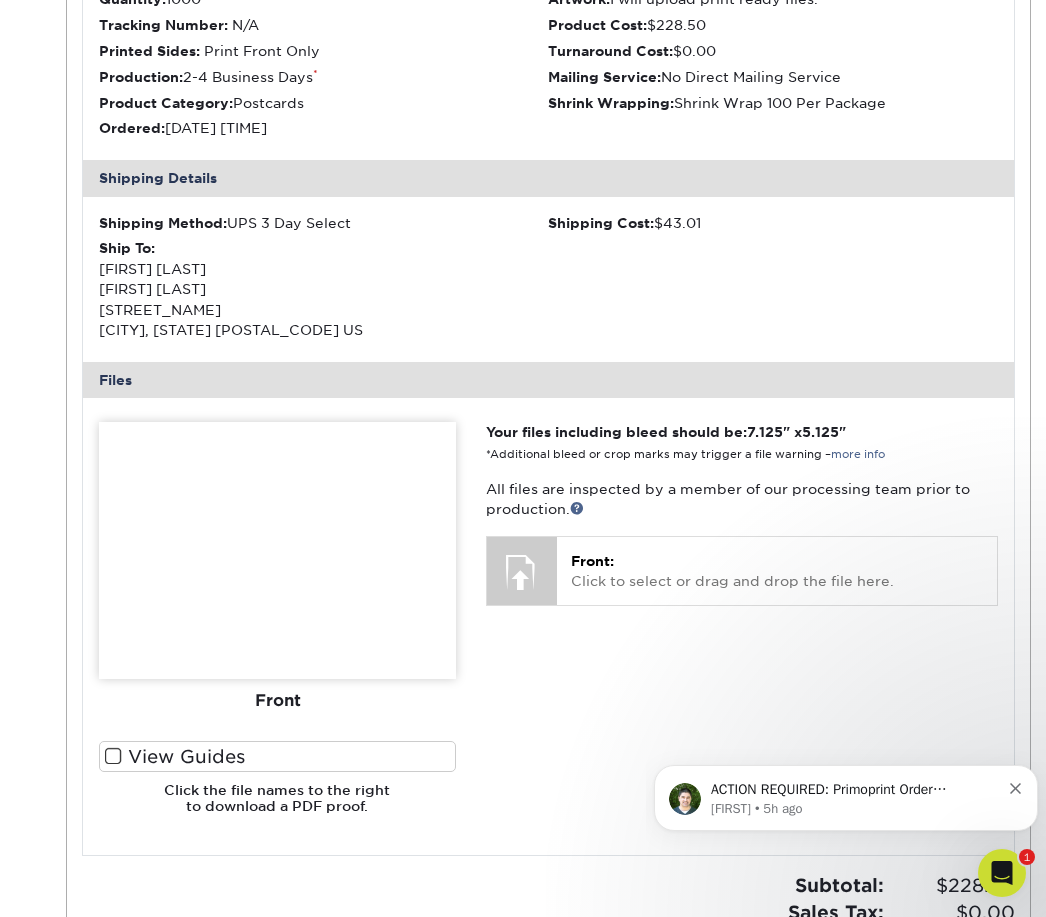 scroll, scrollTop: 544, scrollLeft: 0, axis: vertical 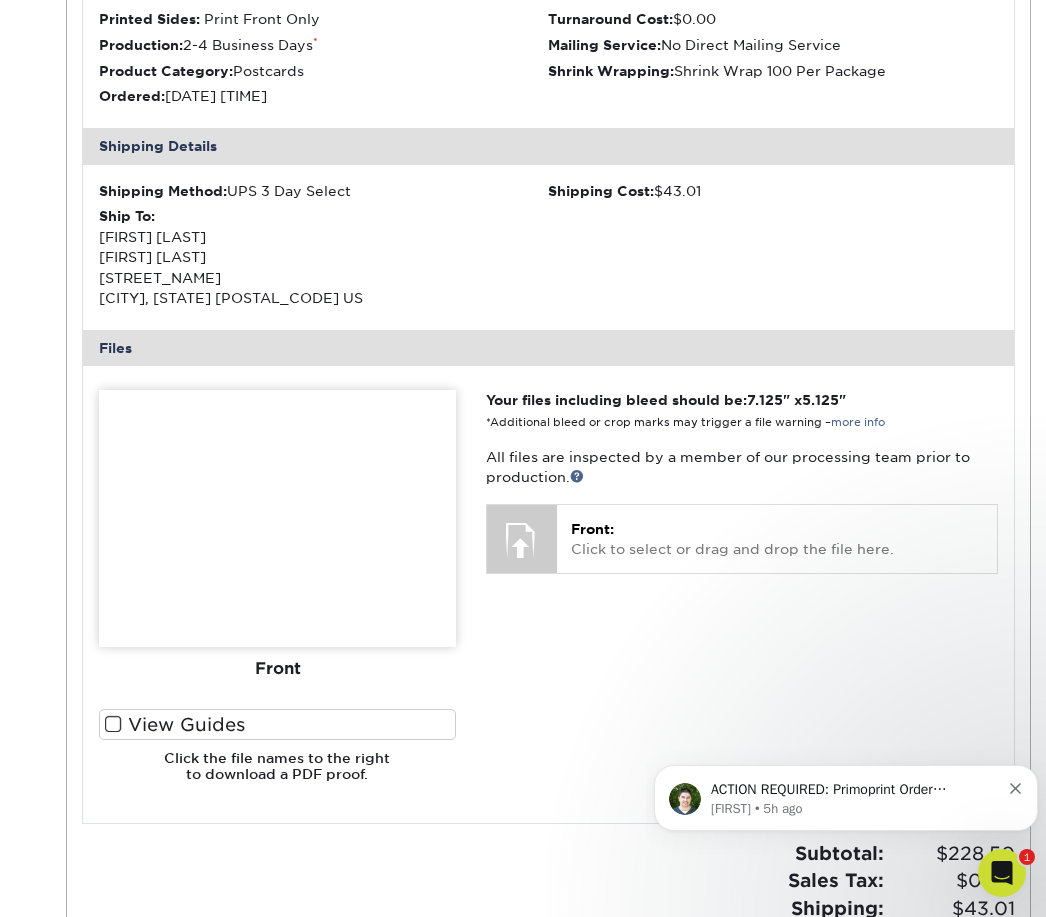 click at bounding box center (522, 540) 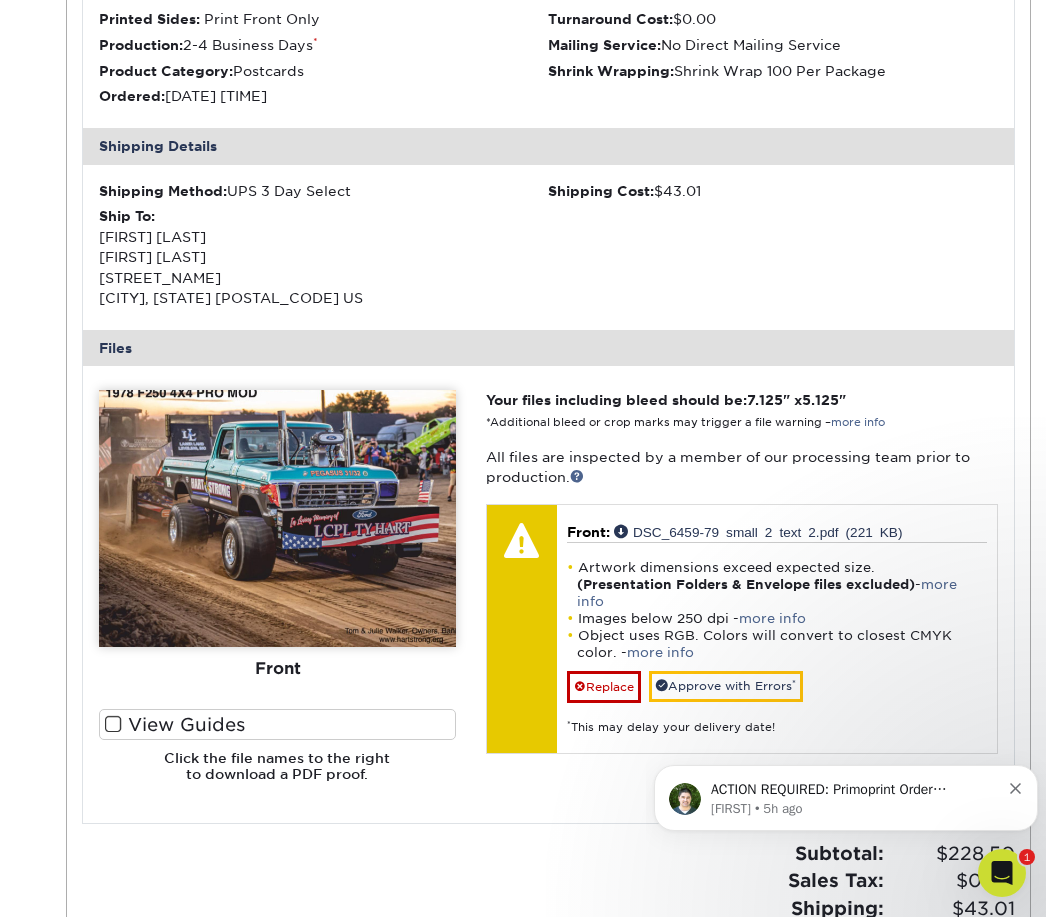 click on "DSC_6459-79 small 2 text 2.pdf (221 KB)" at bounding box center [758, 531] 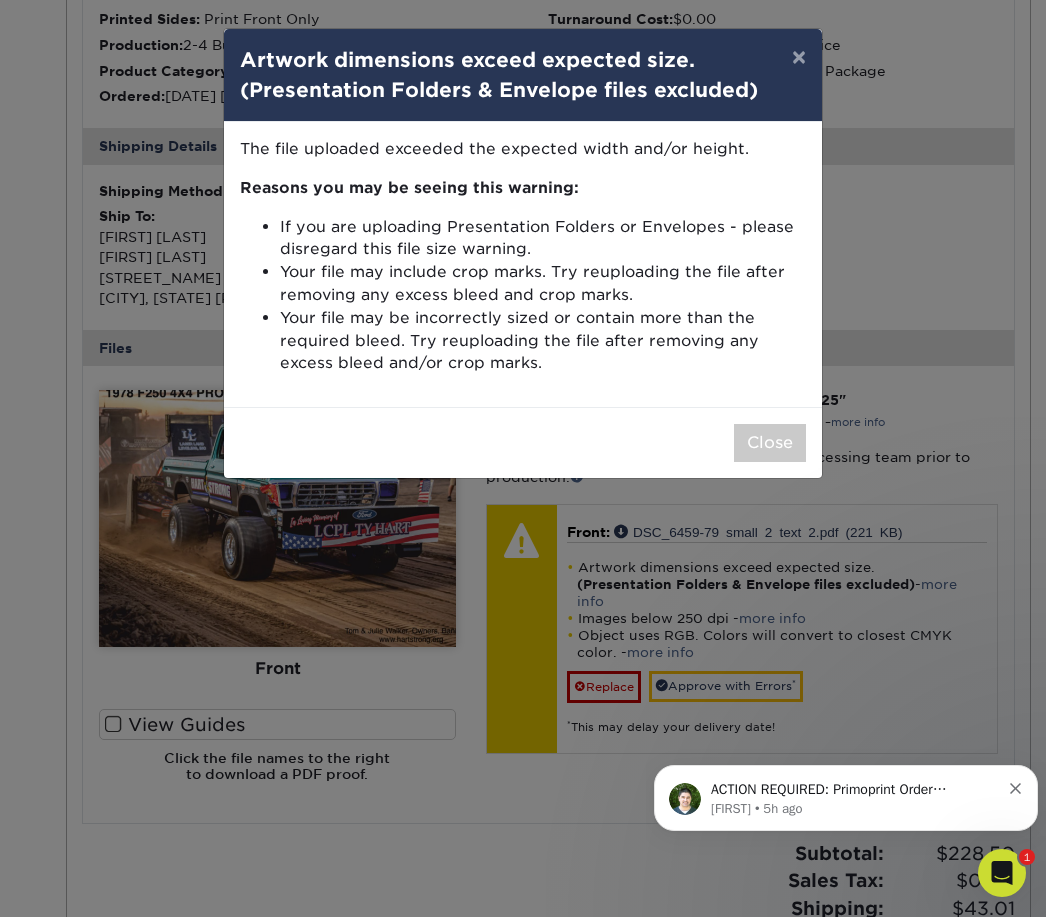 click on "×" at bounding box center (799, 57) 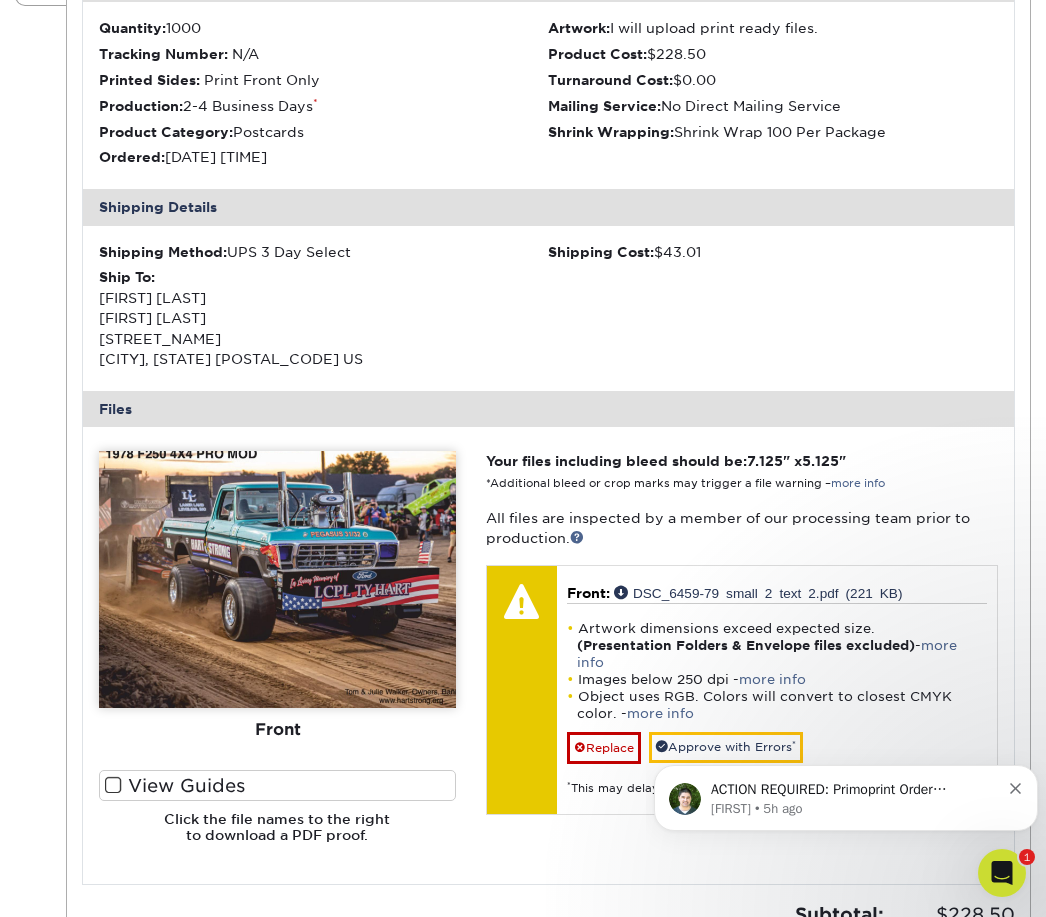 scroll, scrollTop: 457, scrollLeft: 0, axis: vertical 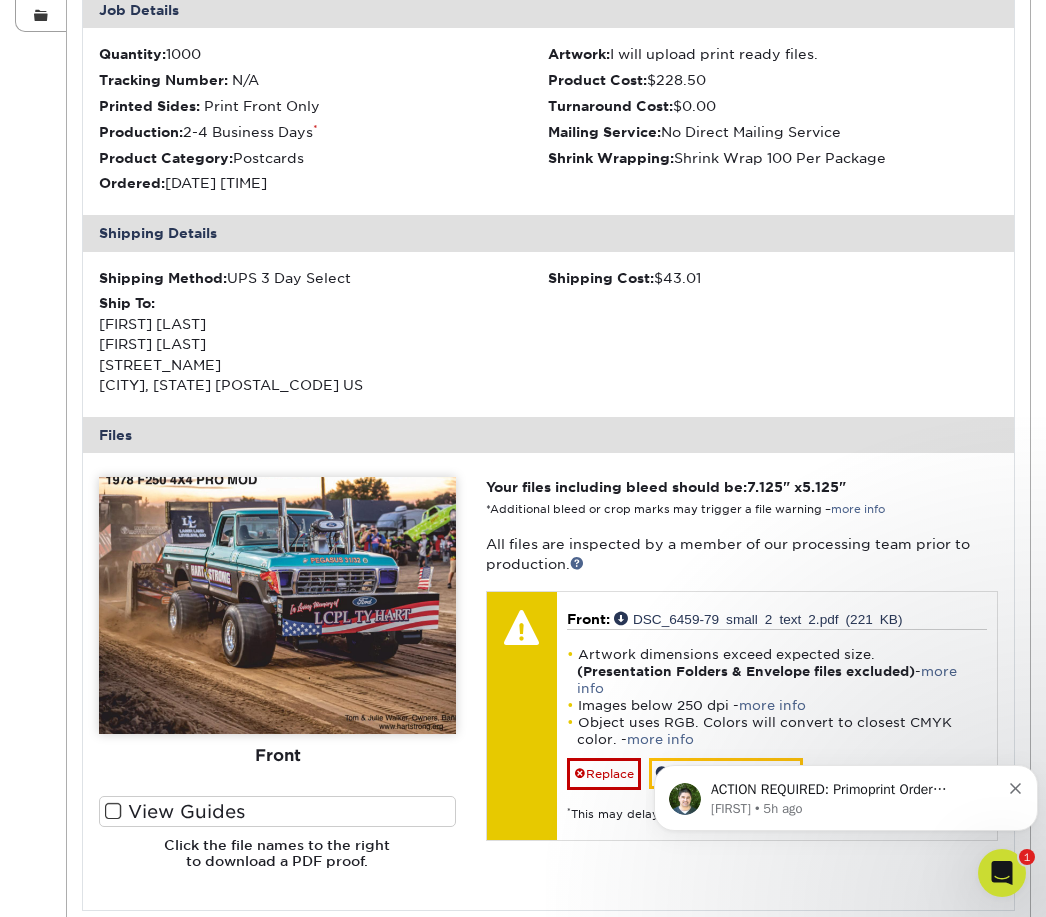 click on "Replace" at bounding box center [604, 774] 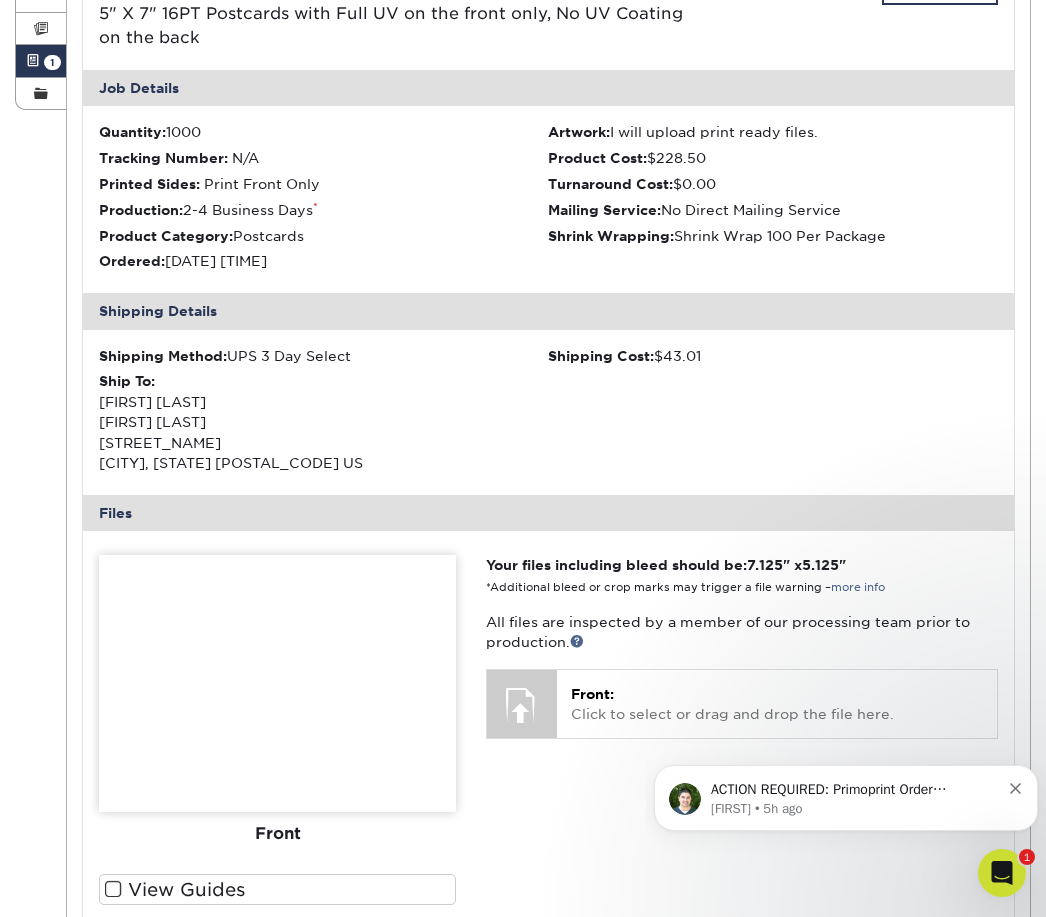 scroll, scrollTop: 379, scrollLeft: 0, axis: vertical 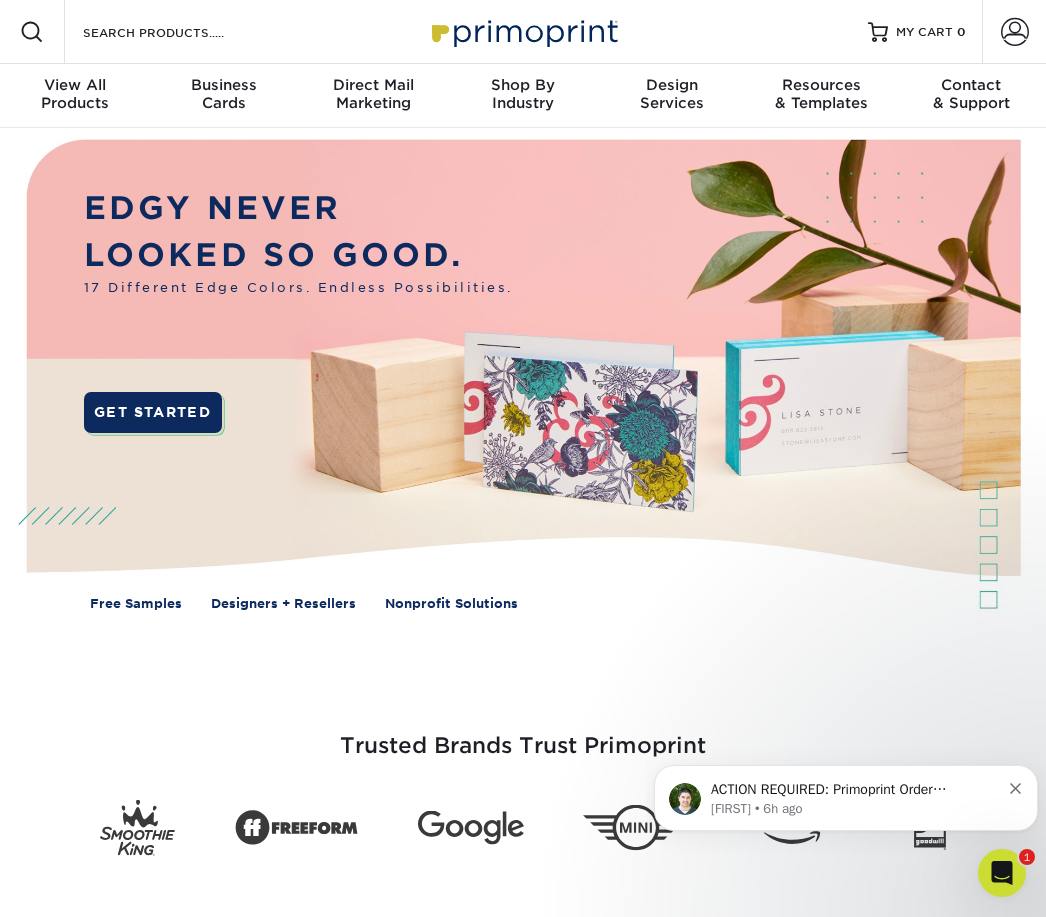 click at bounding box center [1015, 32] 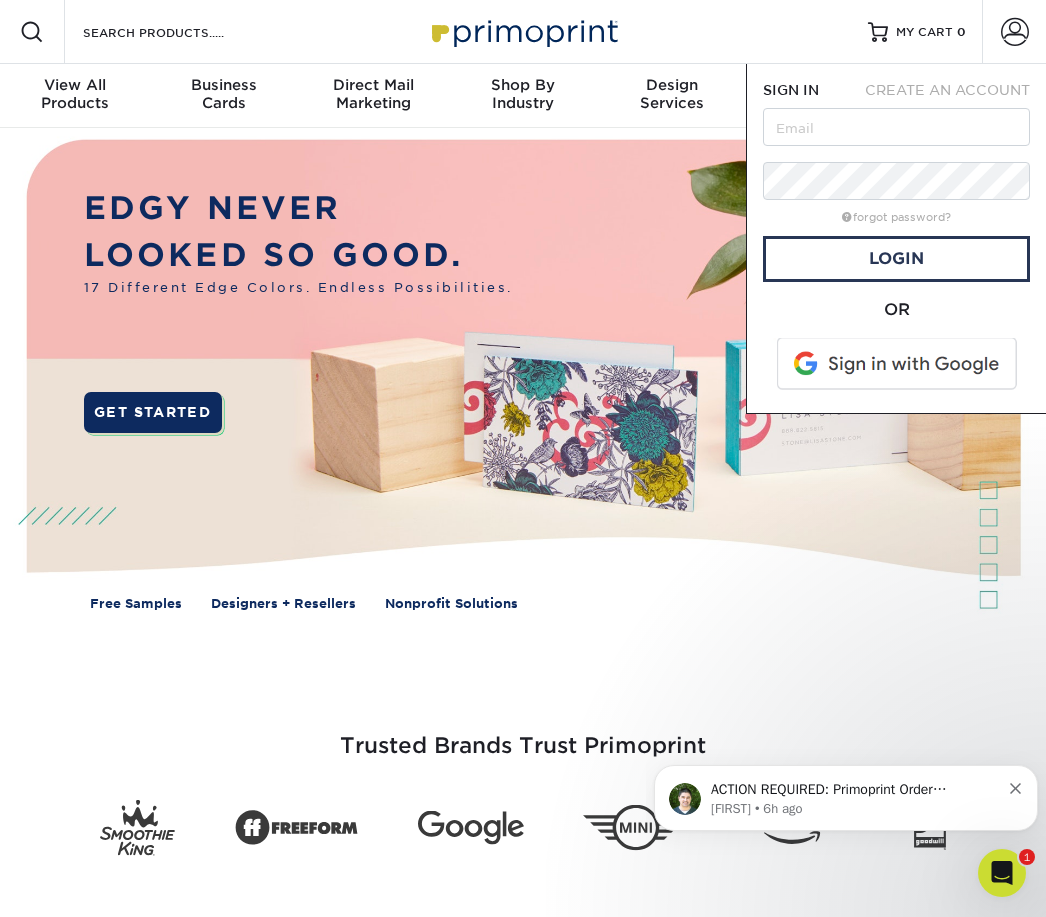 click on "MY CART" at bounding box center (924, 32) 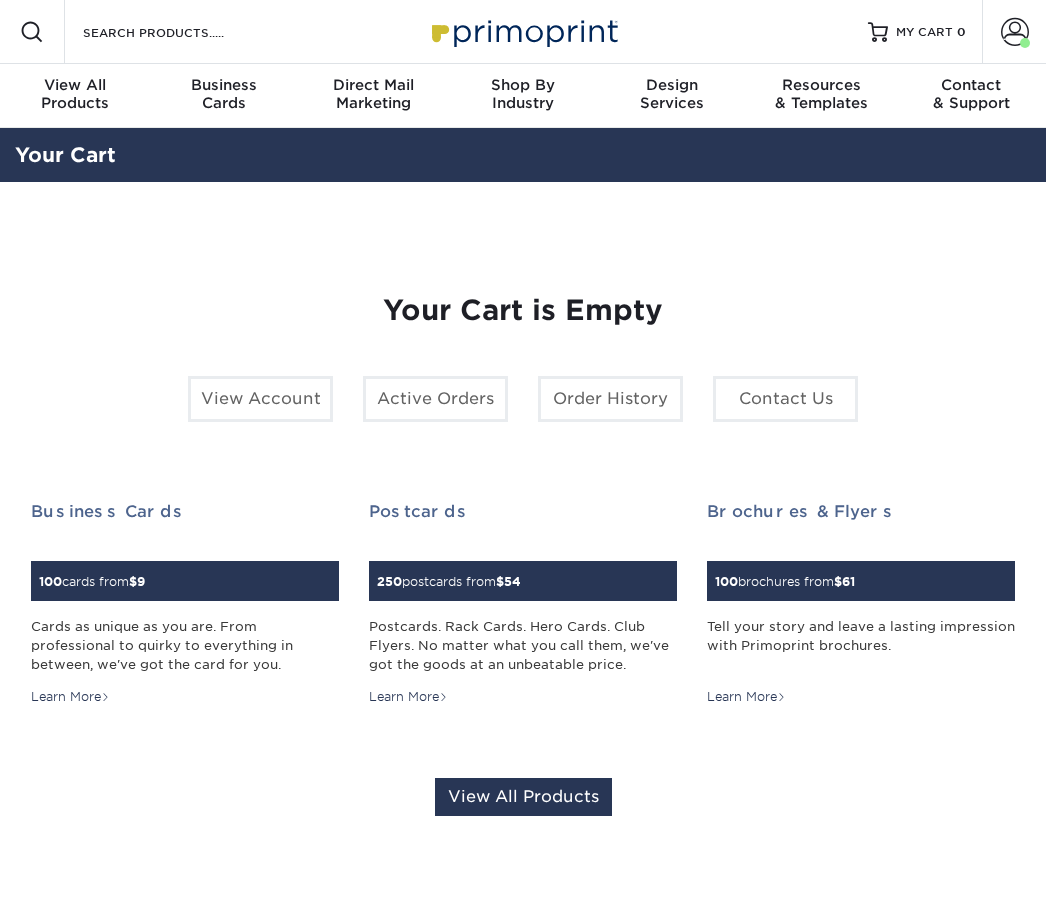scroll, scrollTop: 0, scrollLeft: 0, axis: both 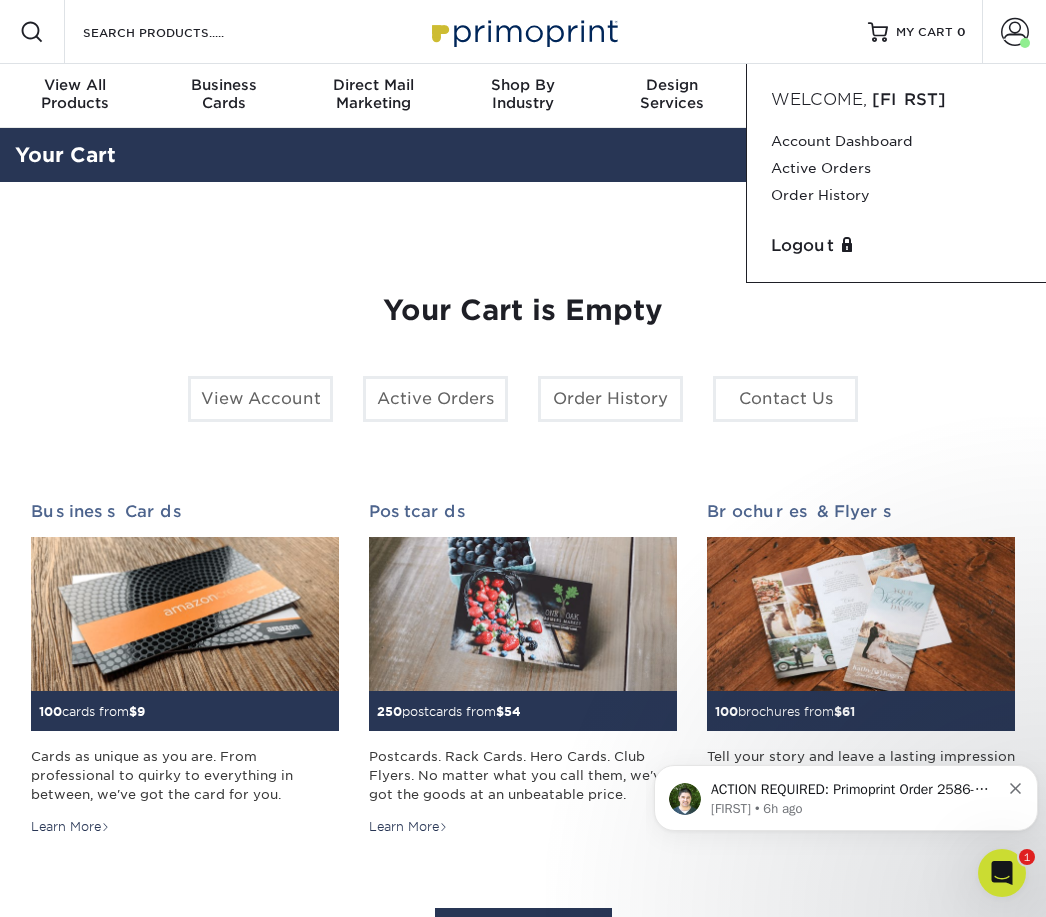 click on "Active Orders" at bounding box center [896, 168] 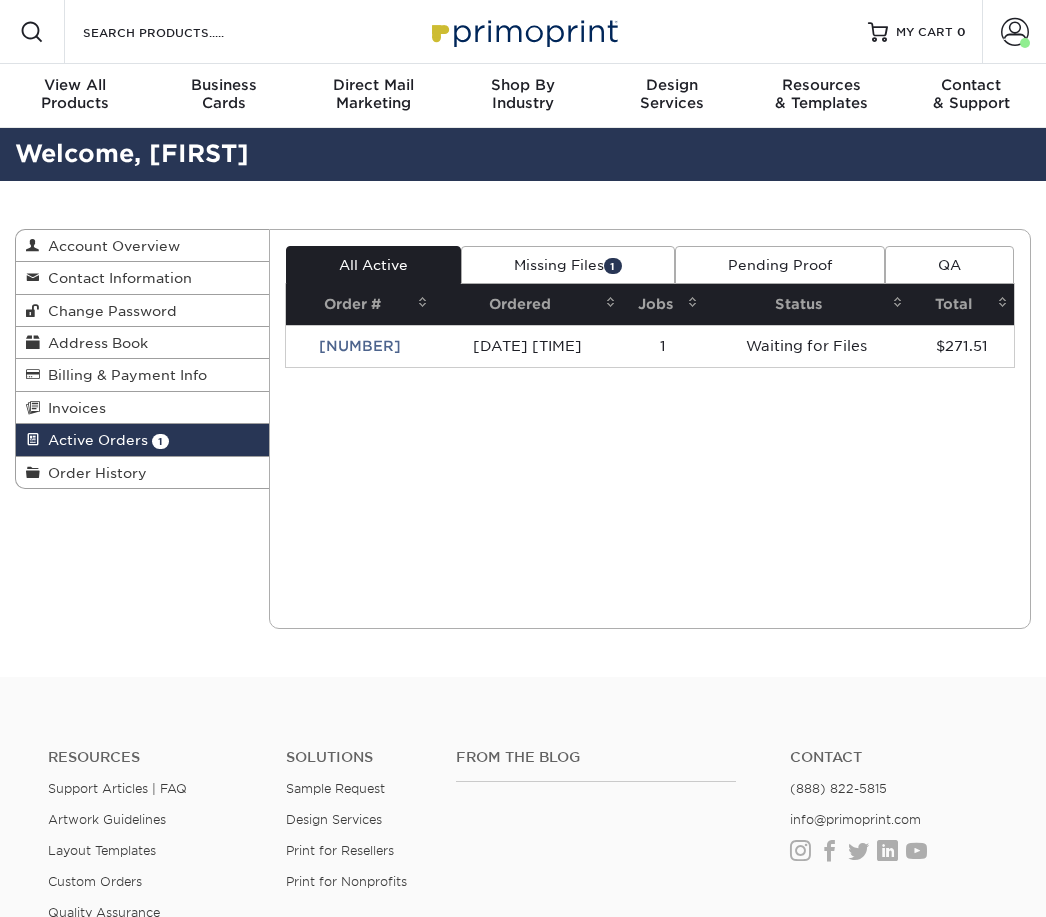 scroll, scrollTop: 0, scrollLeft: 0, axis: both 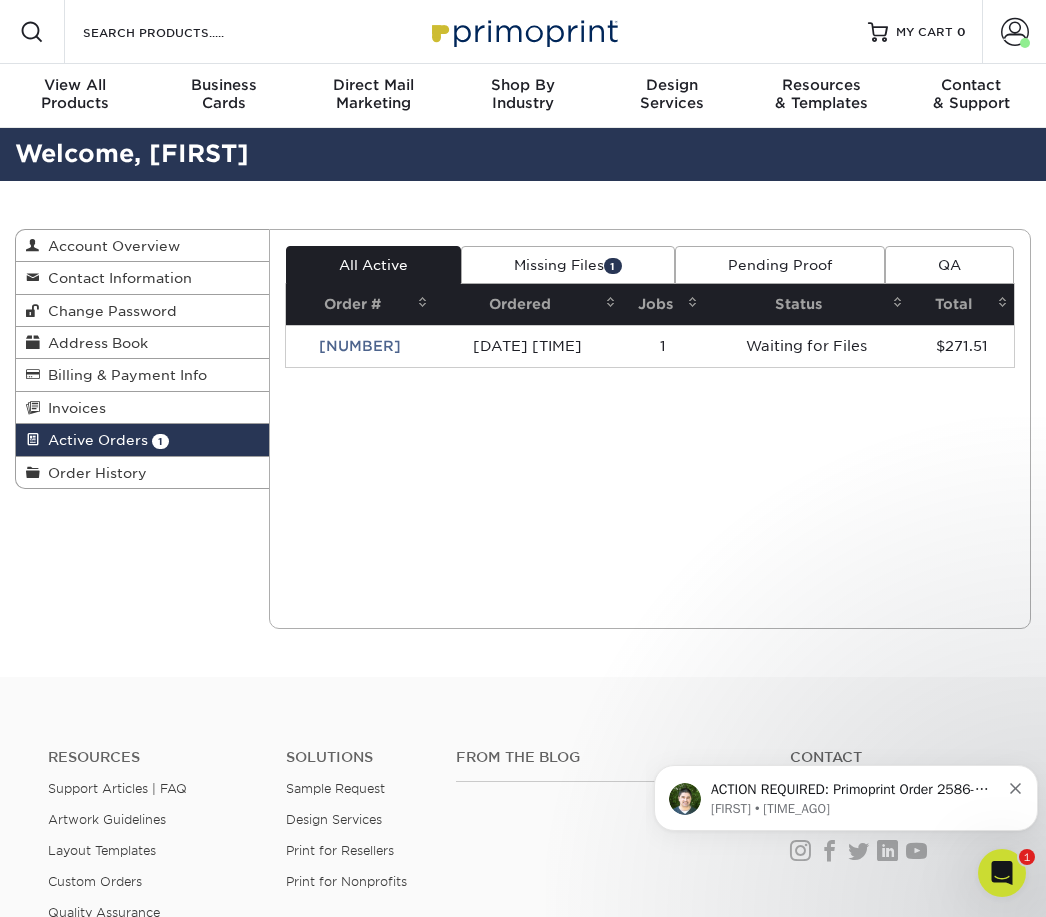 click on "2586-51824-58598" at bounding box center [360, 346] 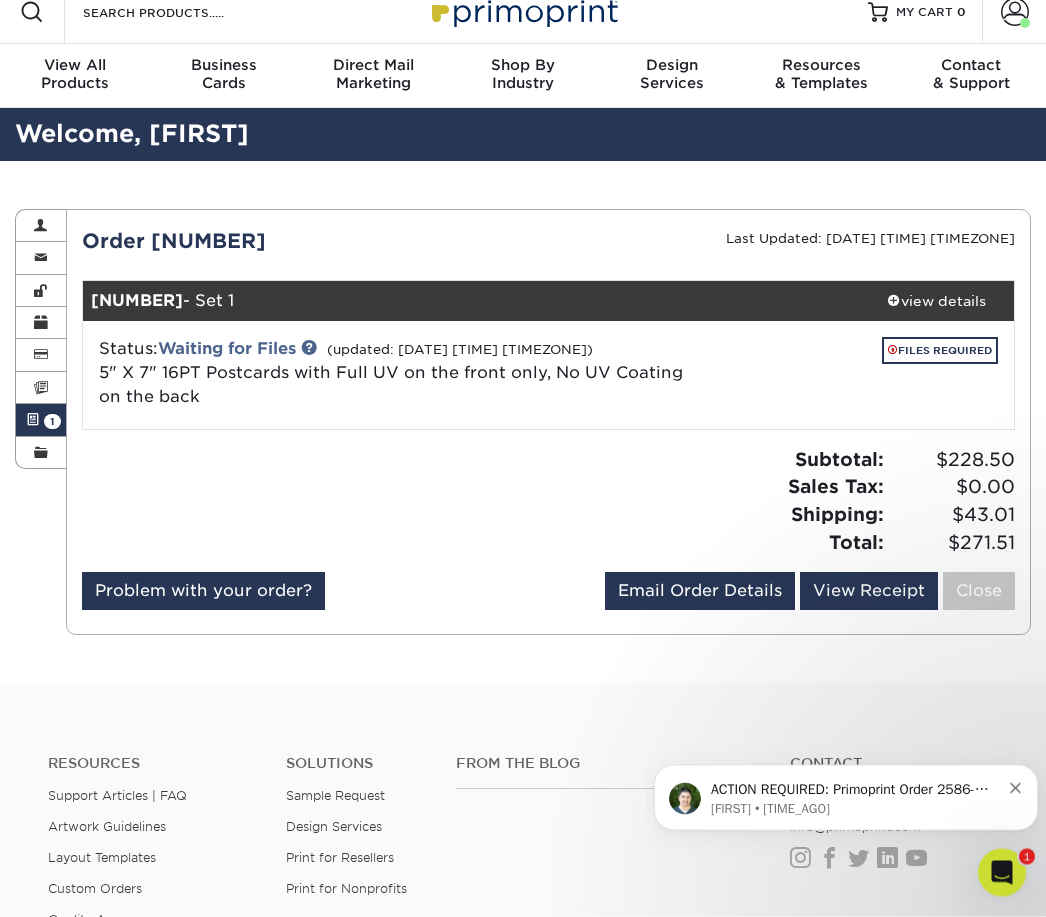scroll, scrollTop: 0, scrollLeft: 0, axis: both 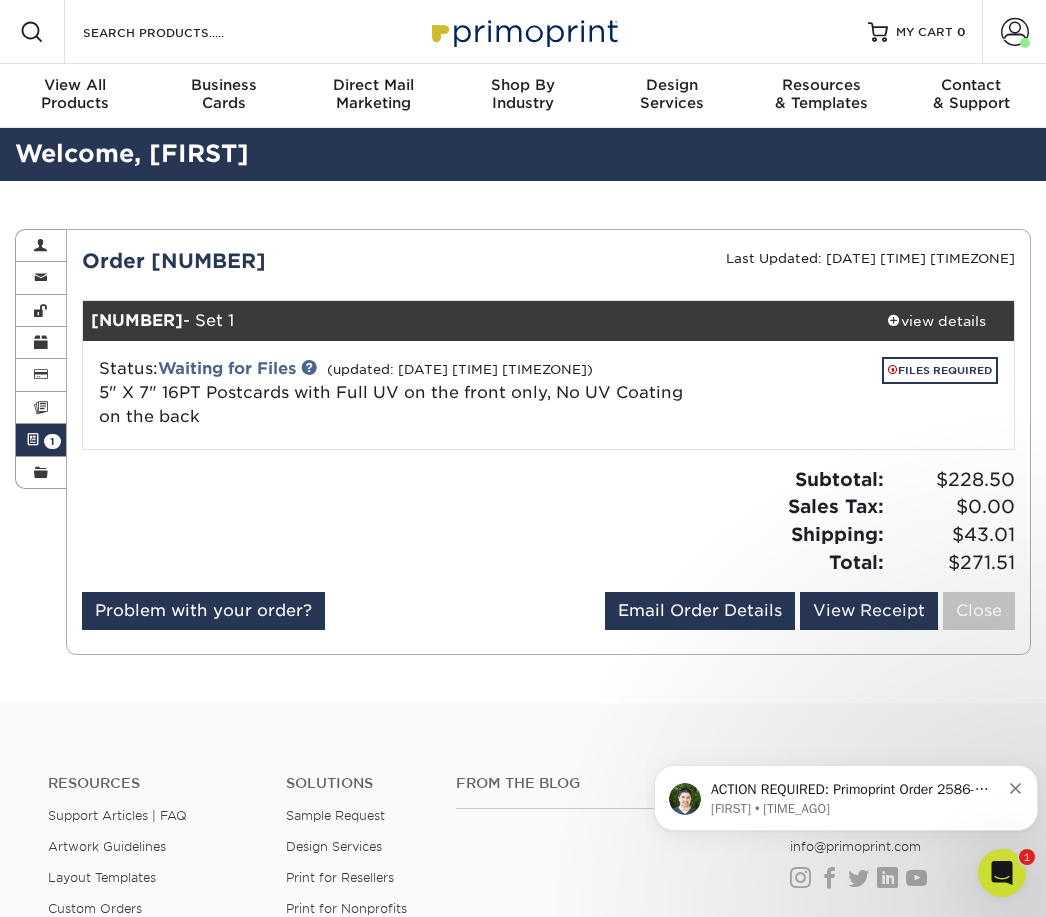 click on "FILES REQUIRED" at bounding box center [940, 370] 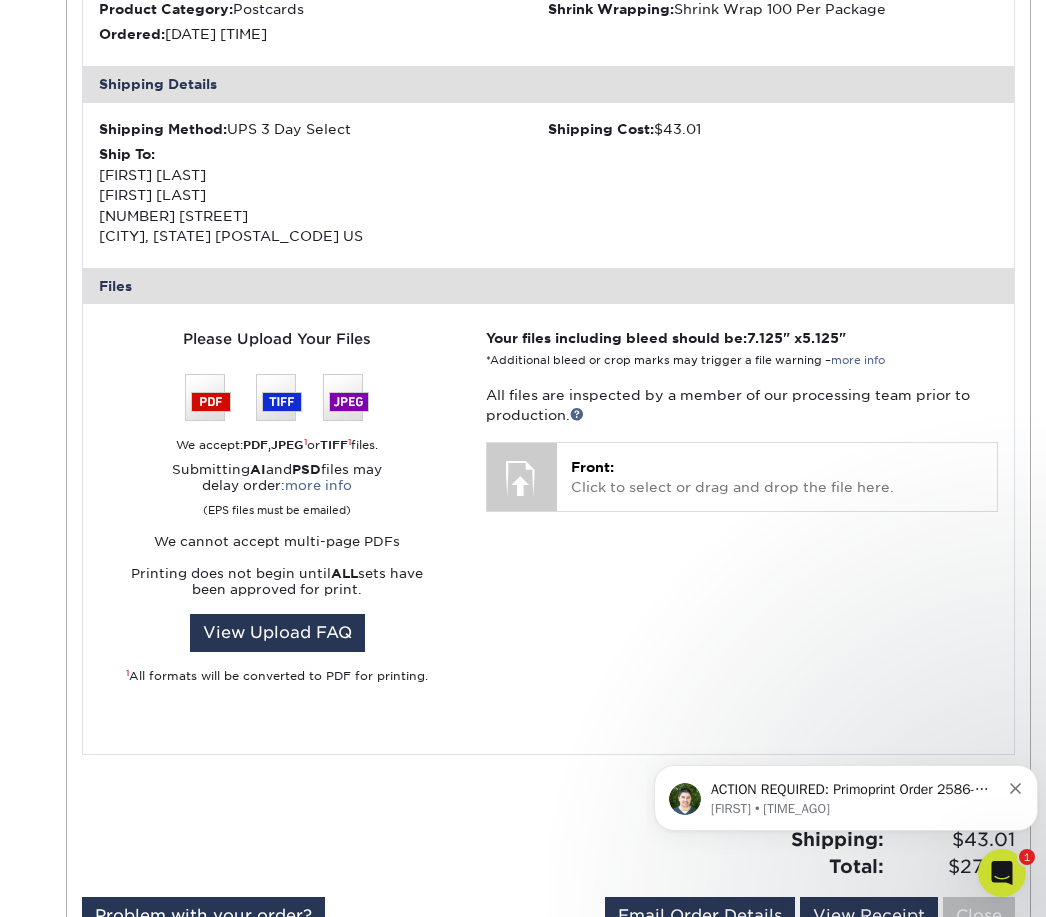 scroll, scrollTop: 615, scrollLeft: 0, axis: vertical 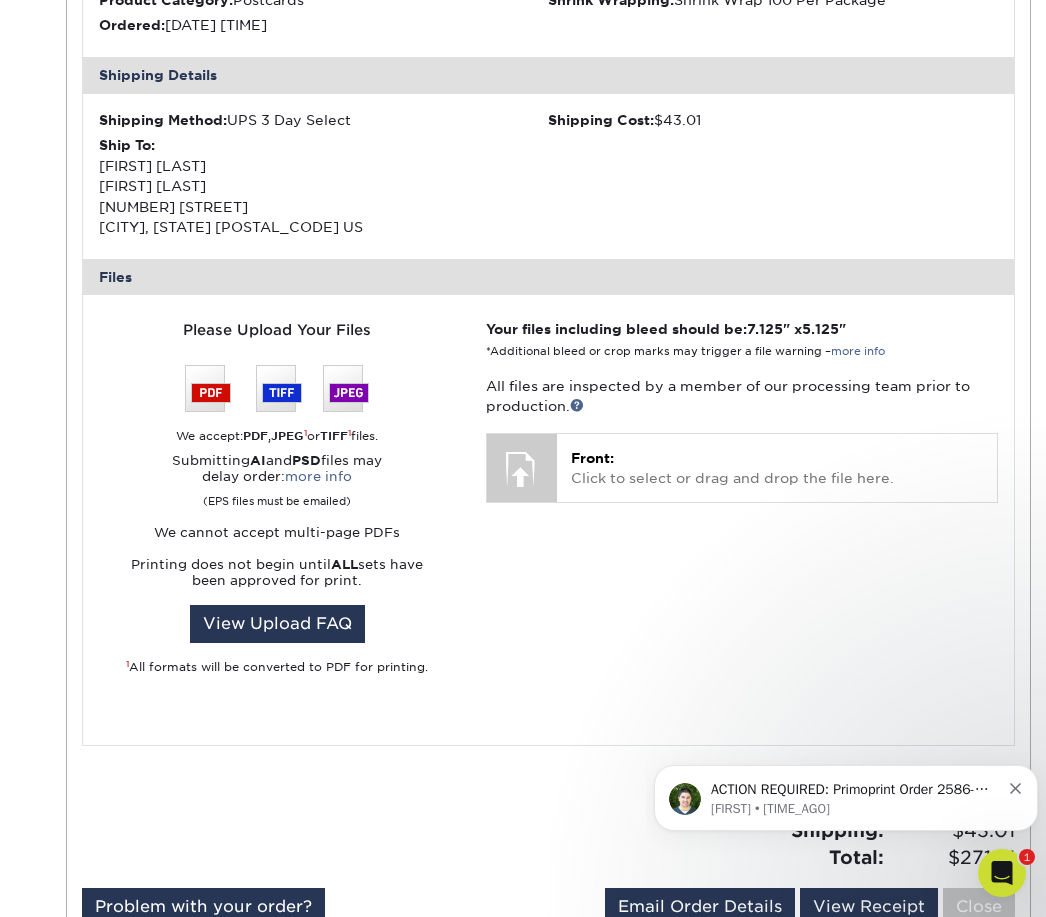 click at bounding box center (522, 469) 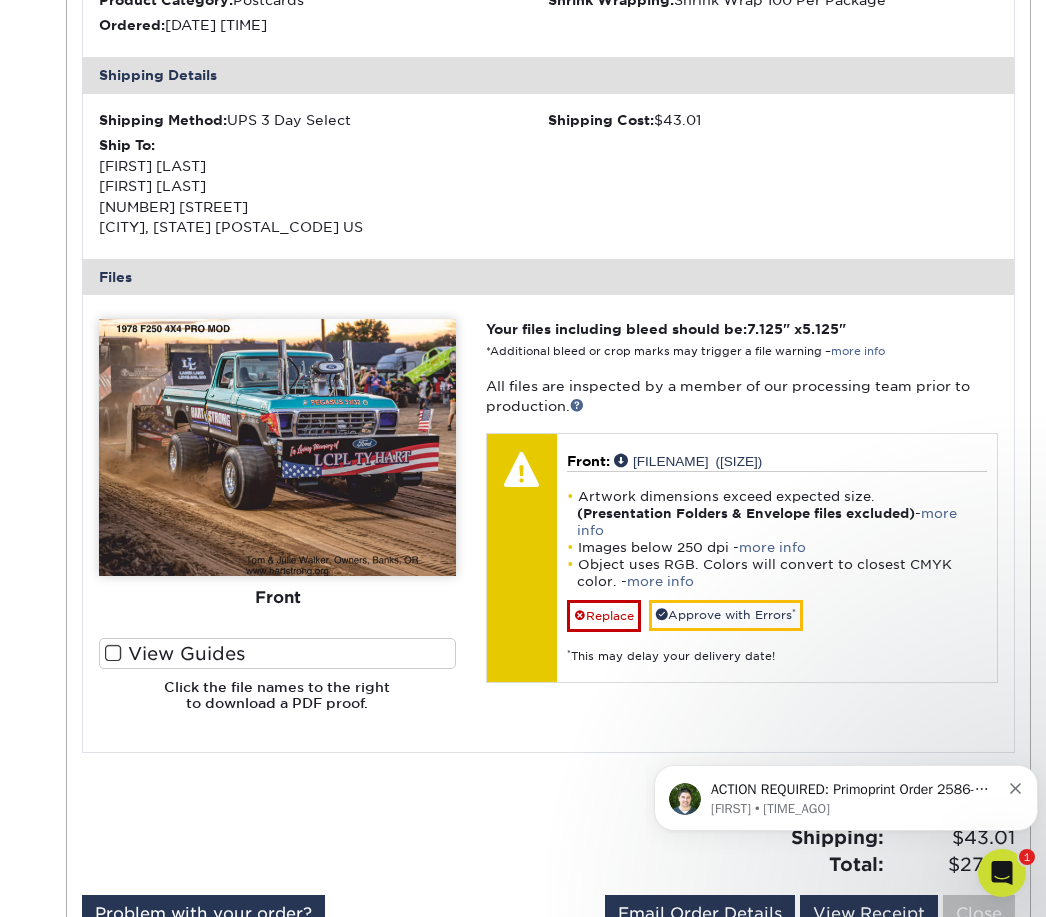 click on "DSC_6459-79 small text x.jpg (496 KB)" at bounding box center (688, 460) 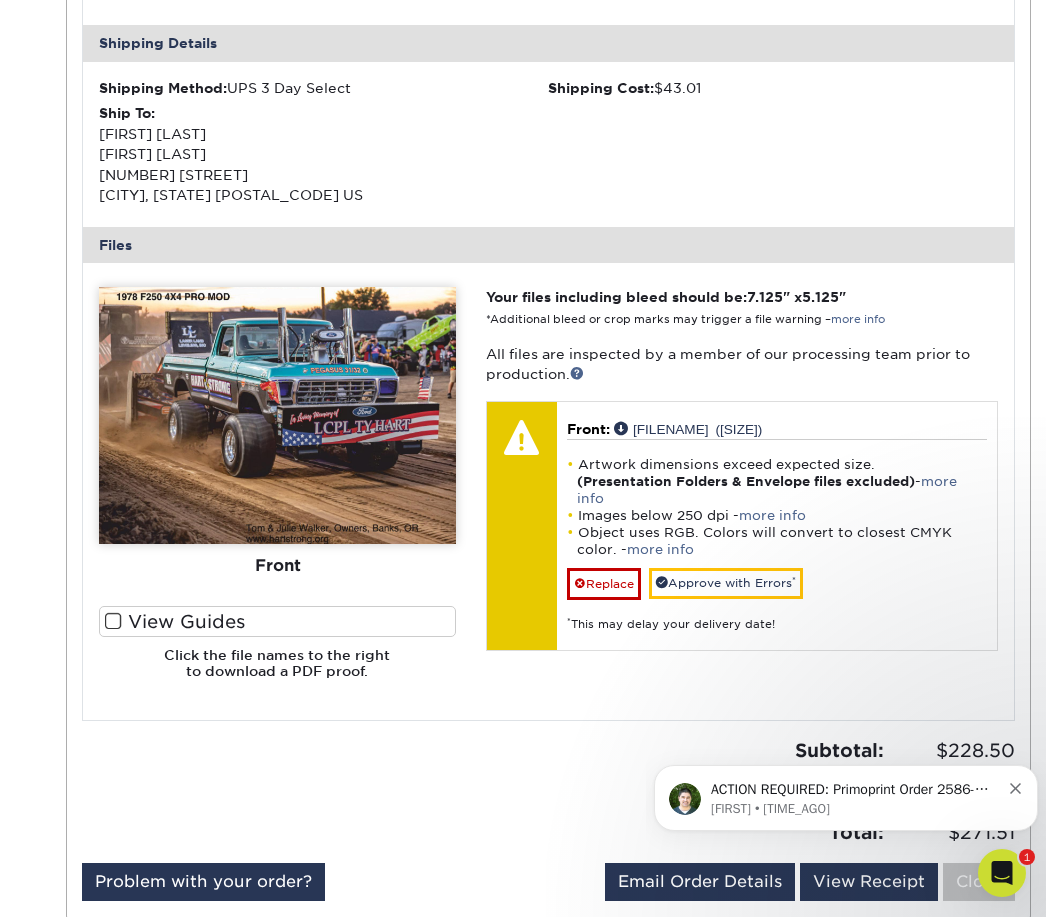 click on "Replace" at bounding box center [604, 584] 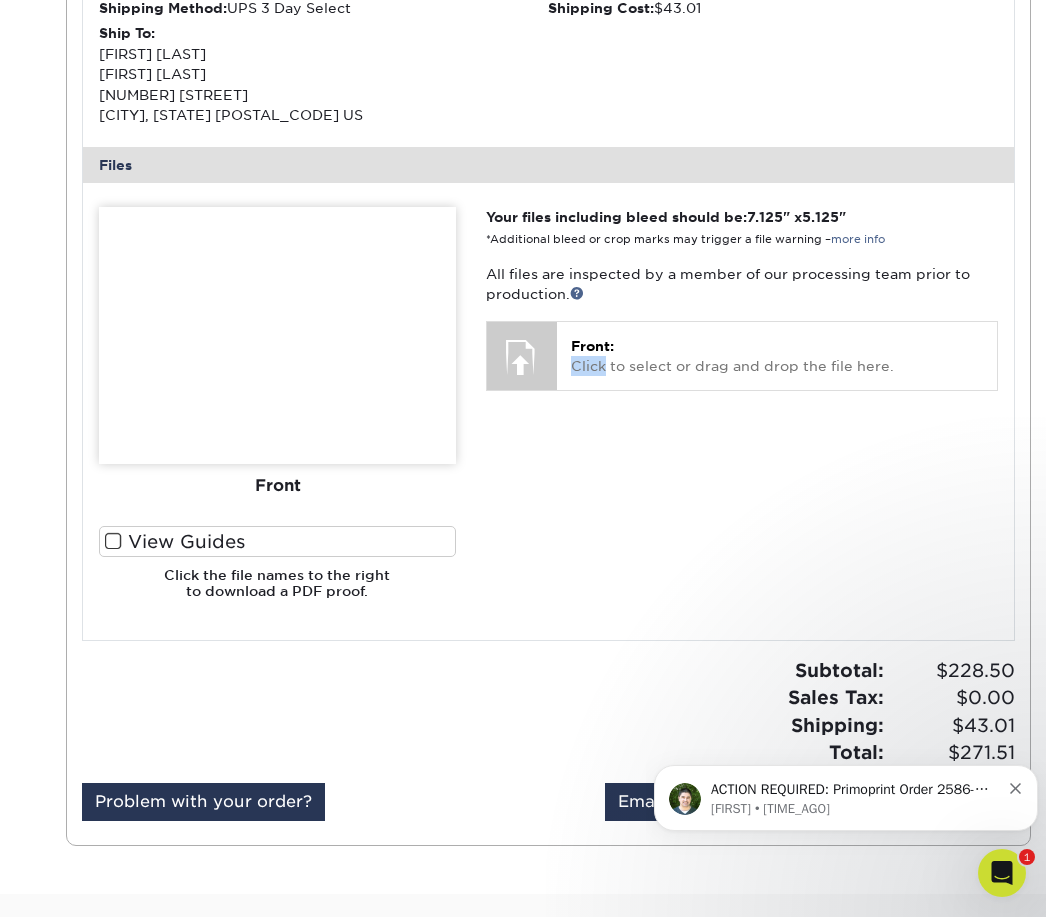 scroll, scrollTop: 728, scrollLeft: 0, axis: vertical 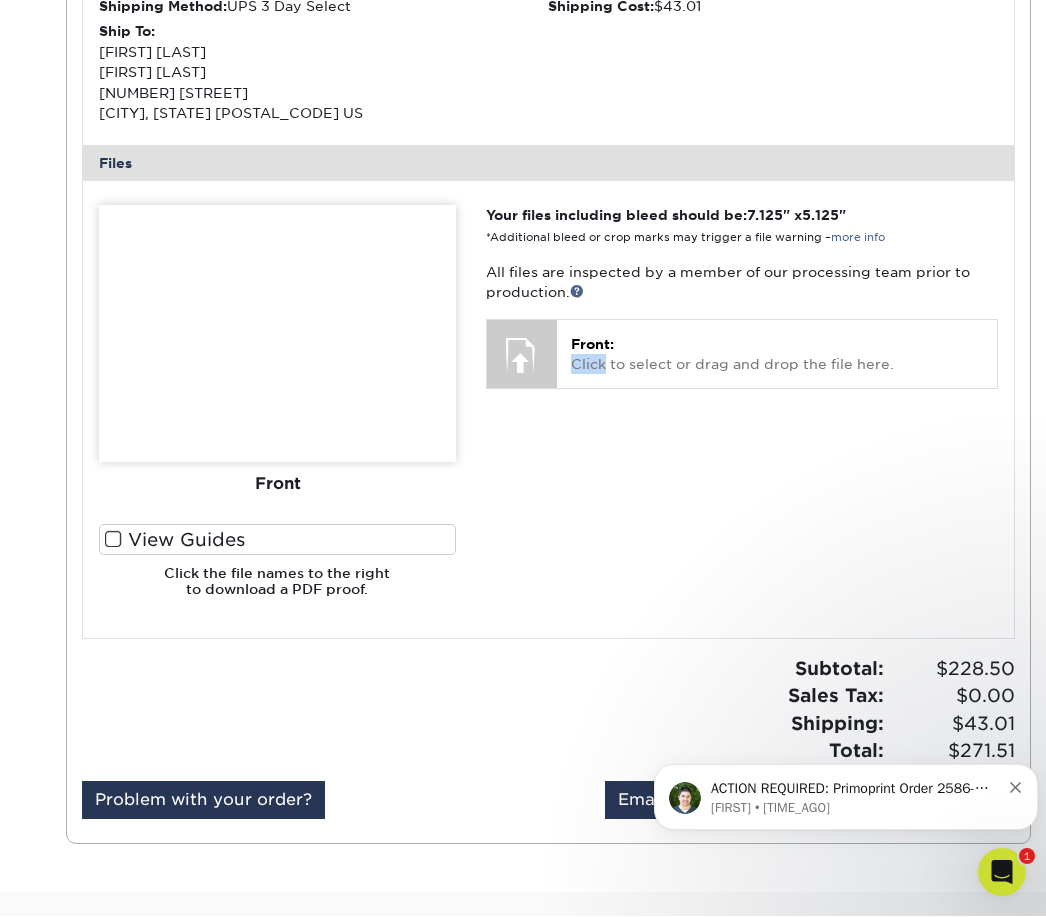 click on "Front: Click to select or drag and drop the file here." at bounding box center [777, 355] 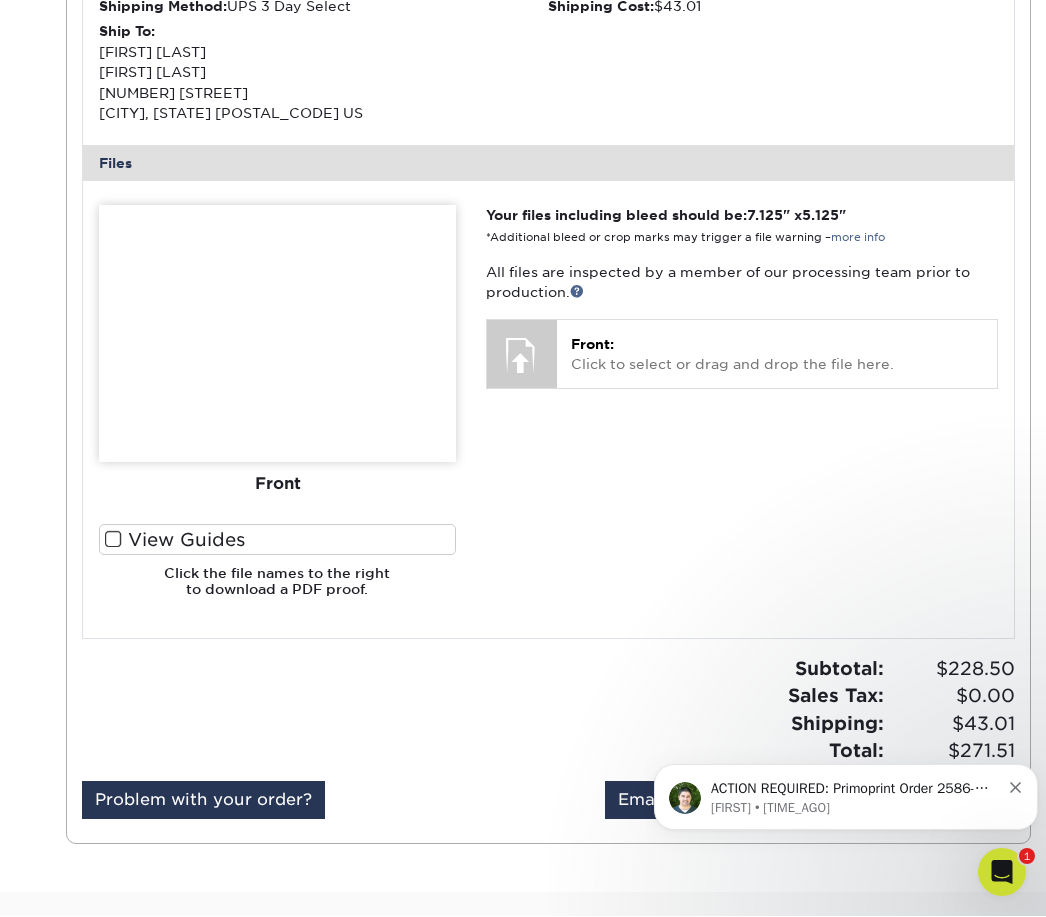 scroll, scrollTop: 729, scrollLeft: 0, axis: vertical 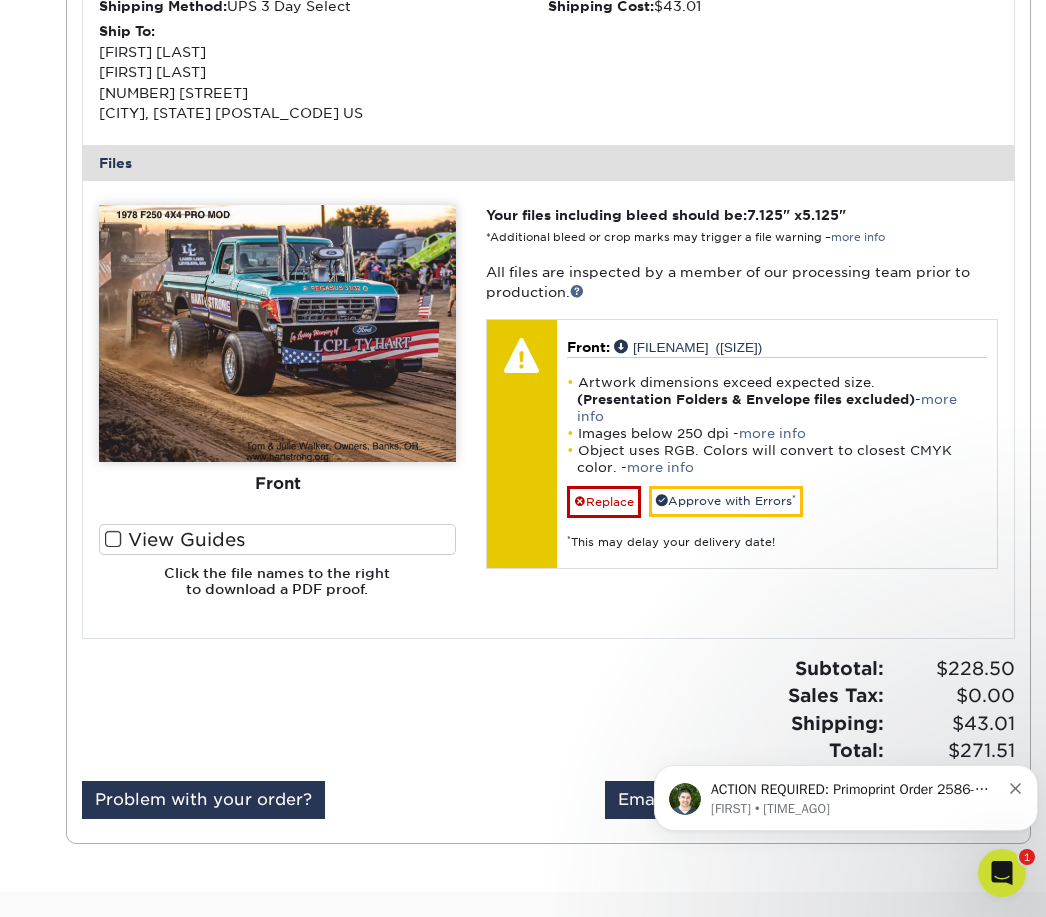 click on "DSC_6459-79 small text x.jpg (496 KB)" at bounding box center (688, 346) 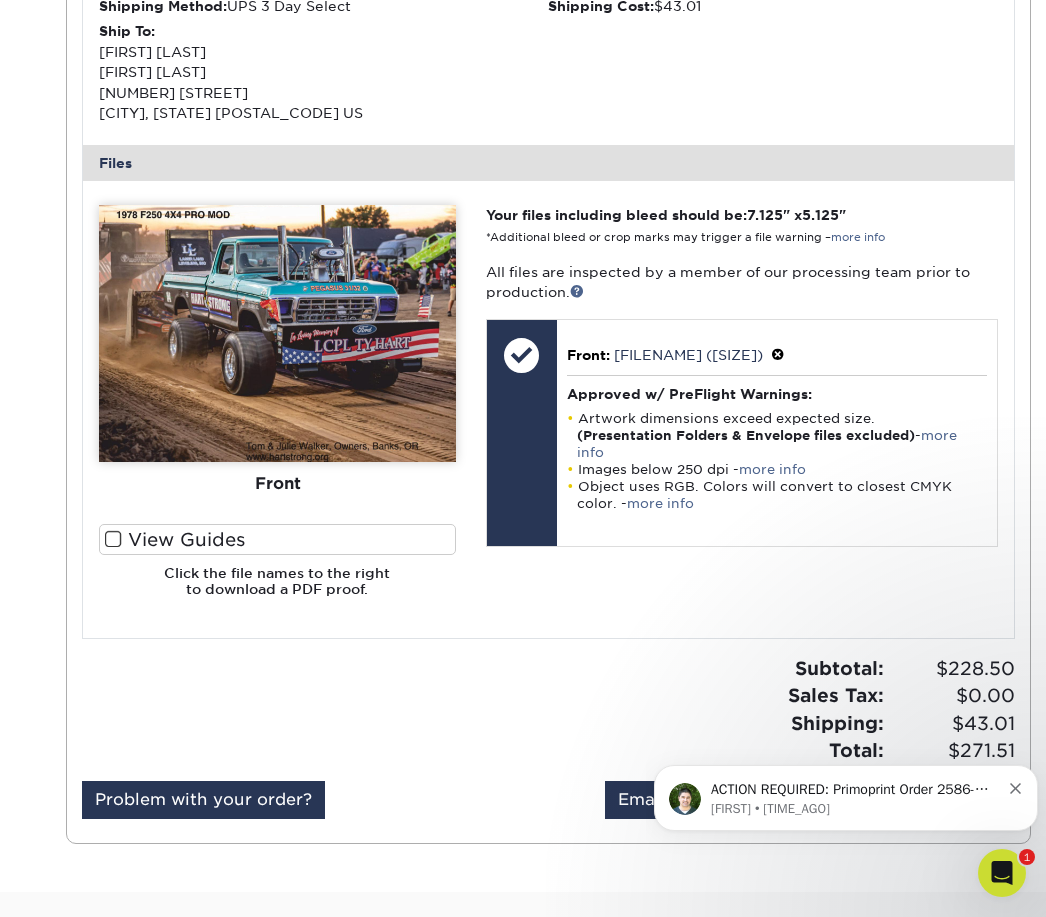 click 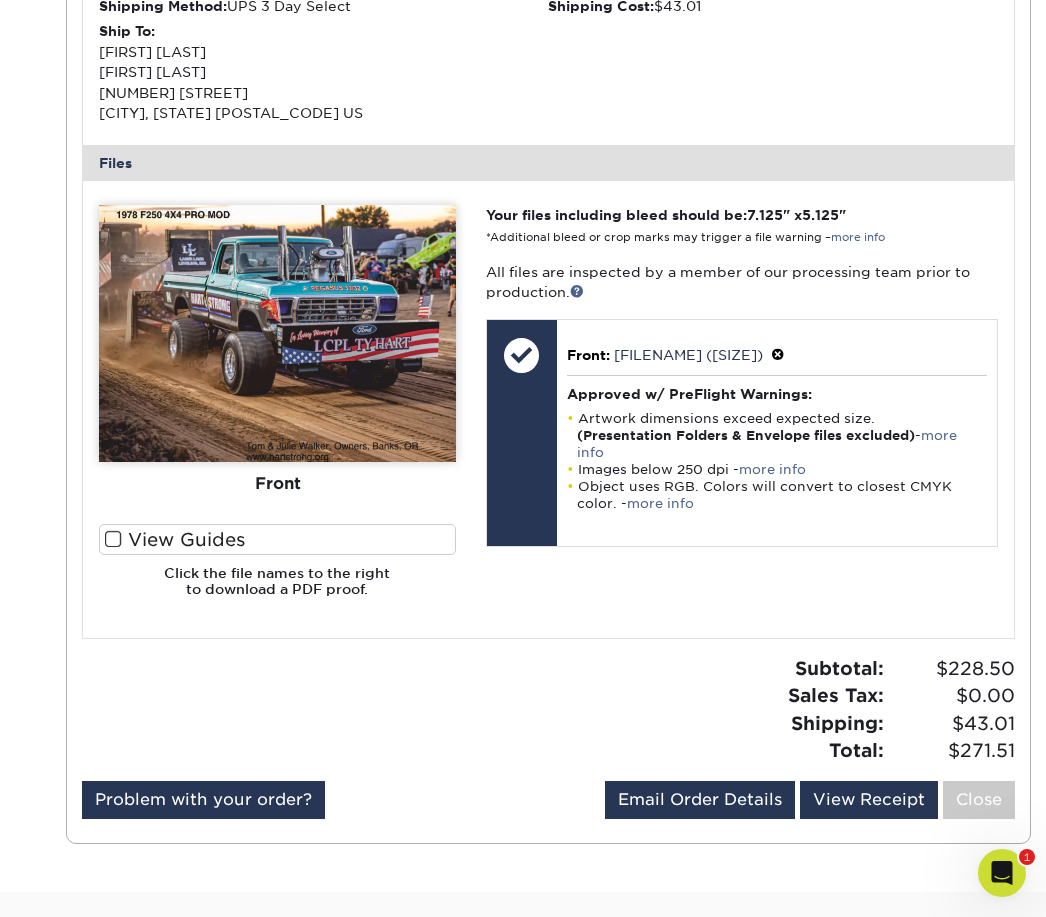 click on "Close" at bounding box center [979, 800] 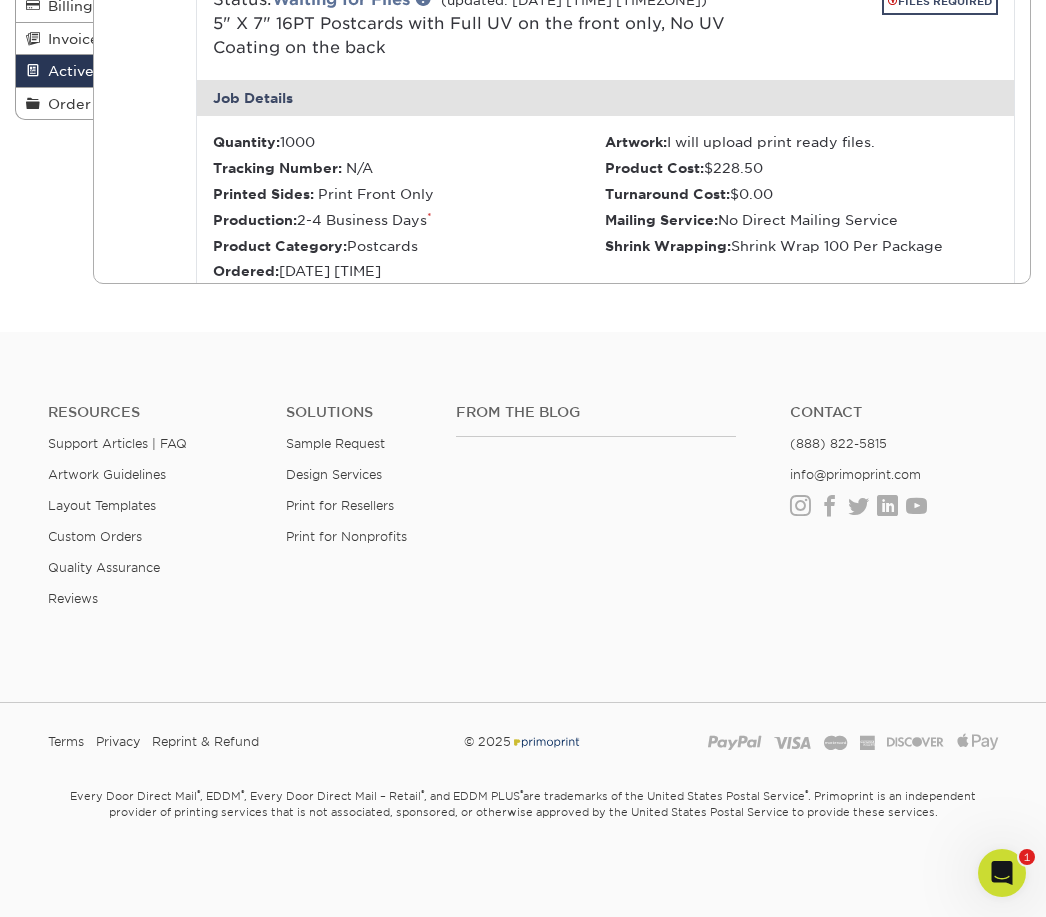 scroll, scrollTop: 0, scrollLeft: 0, axis: both 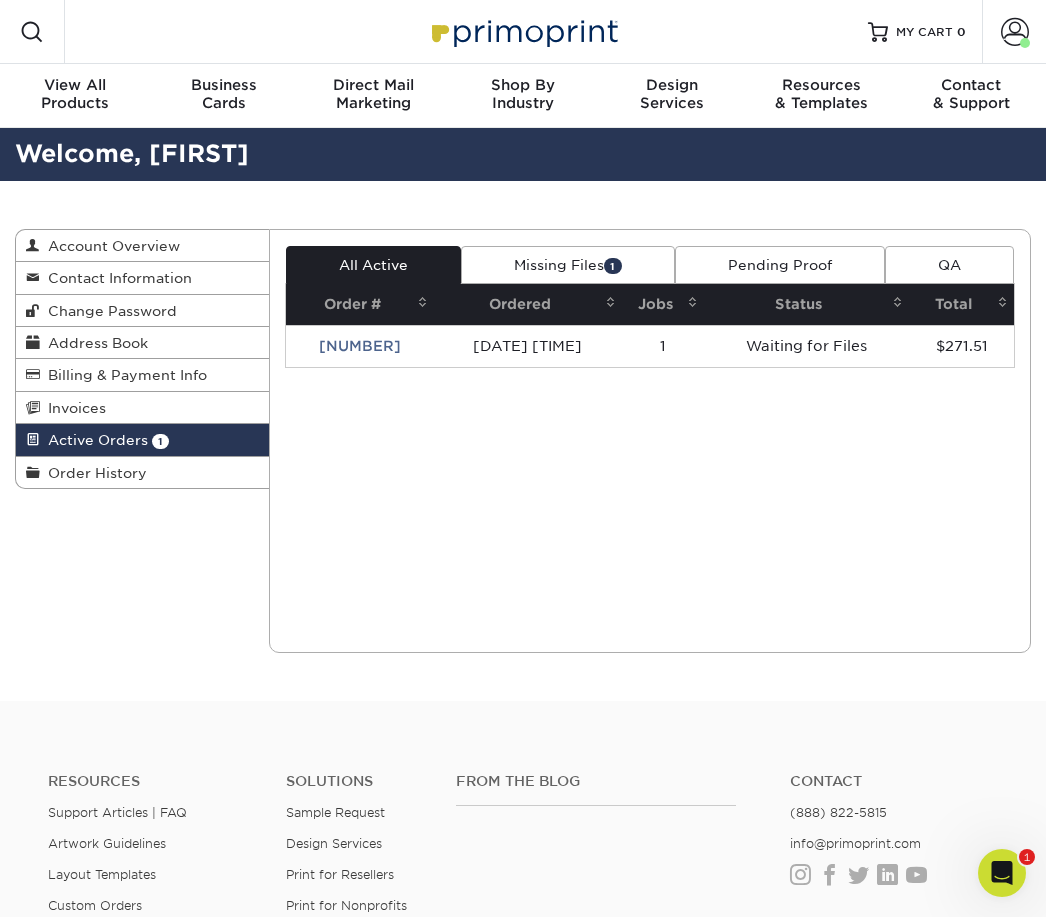 click at bounding box center [1015, 32] 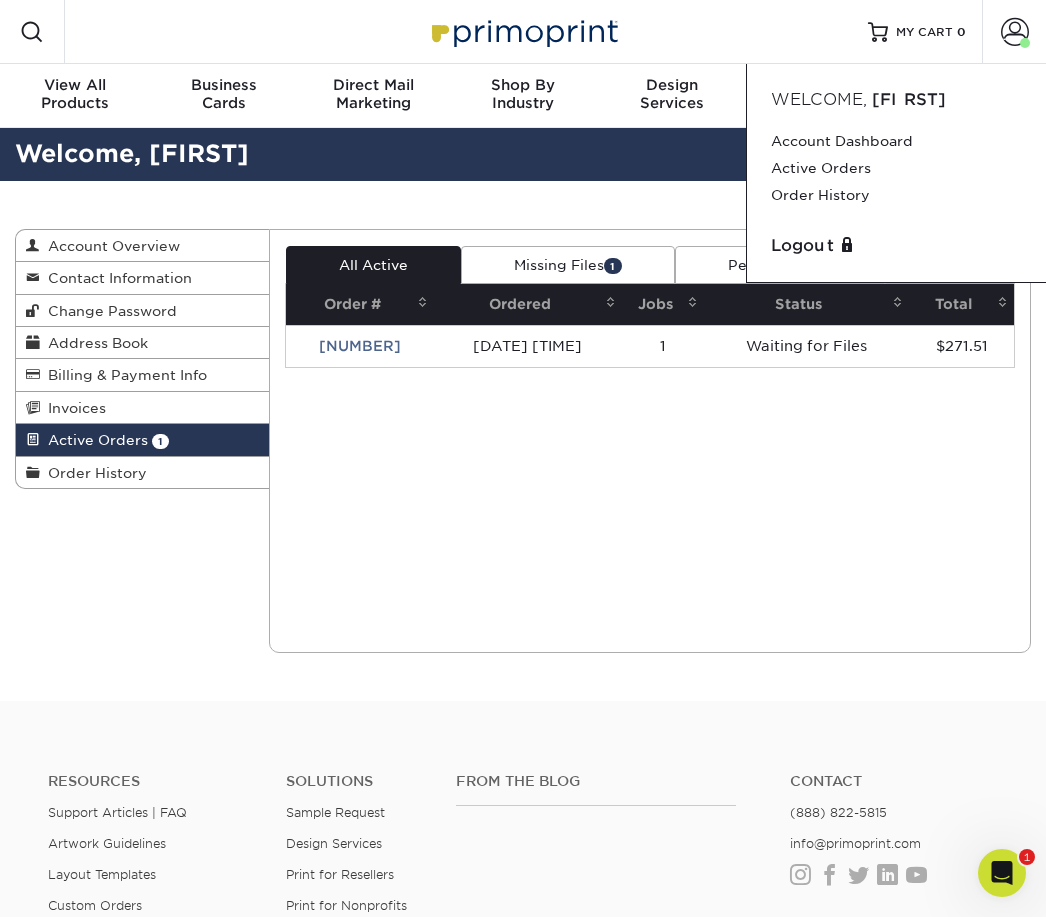 click on "Logout" at bounding box center [896, 246] 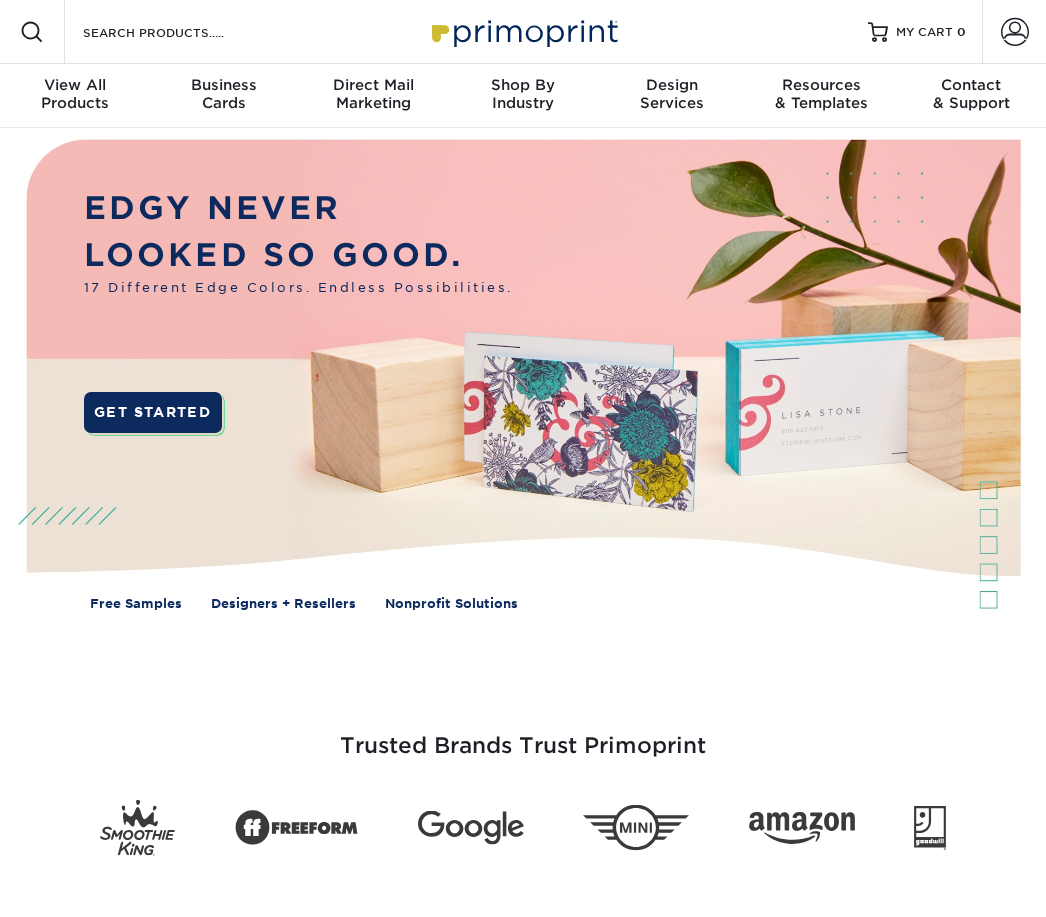 scroll, scrollTop: 0, scrollLeft: 0, axis: both 